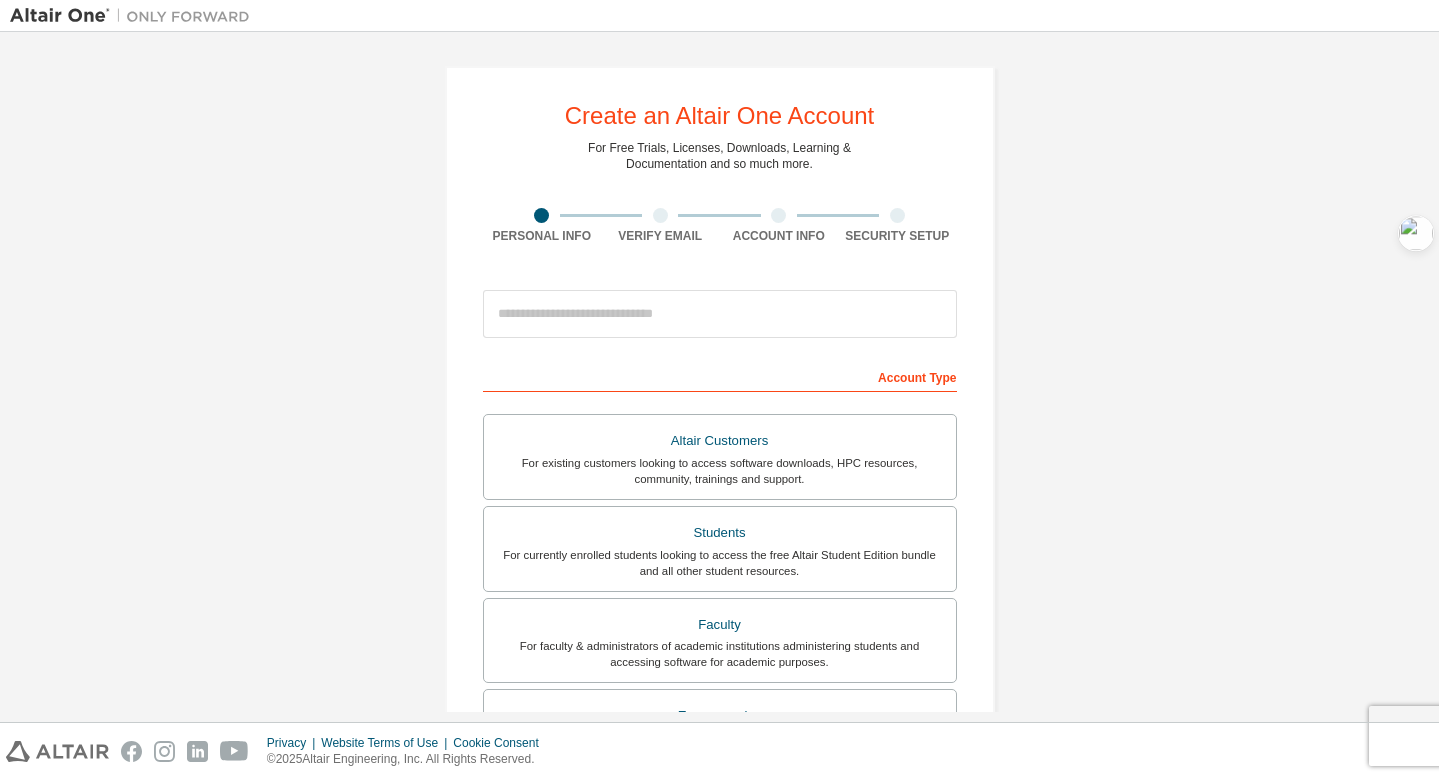 scroll, scrollTop: 0, scrollLeft: 0, axis: both 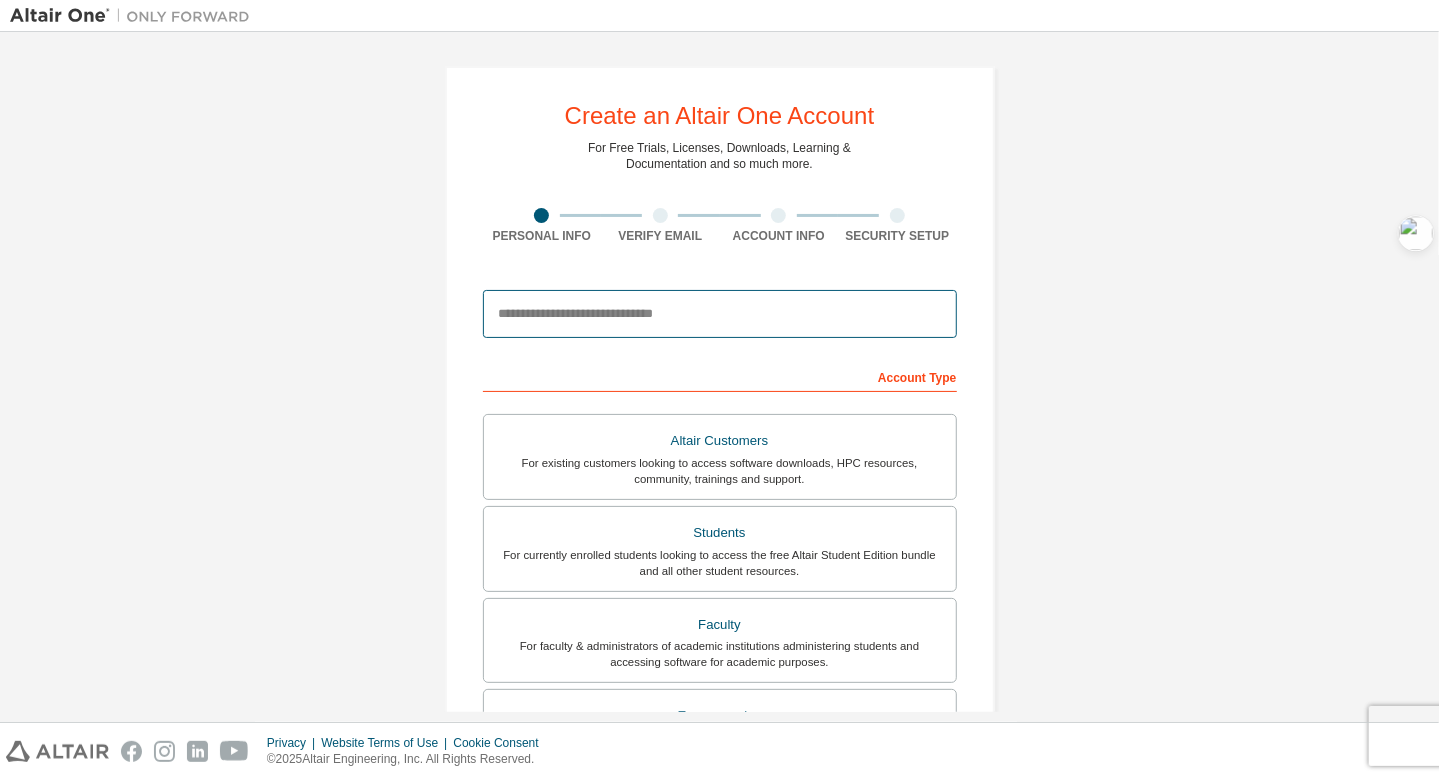 click at bounding box center (720, 314) 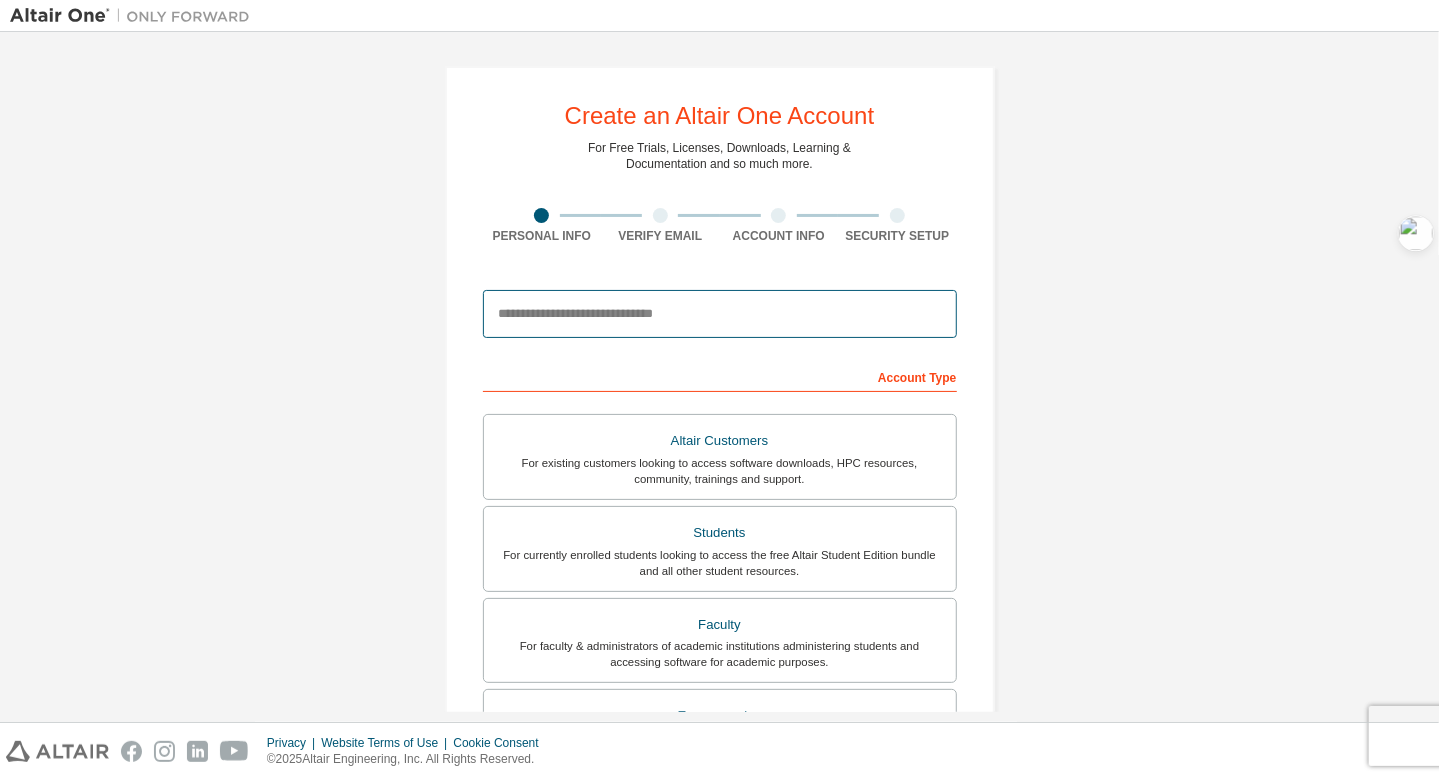 type on "**********" 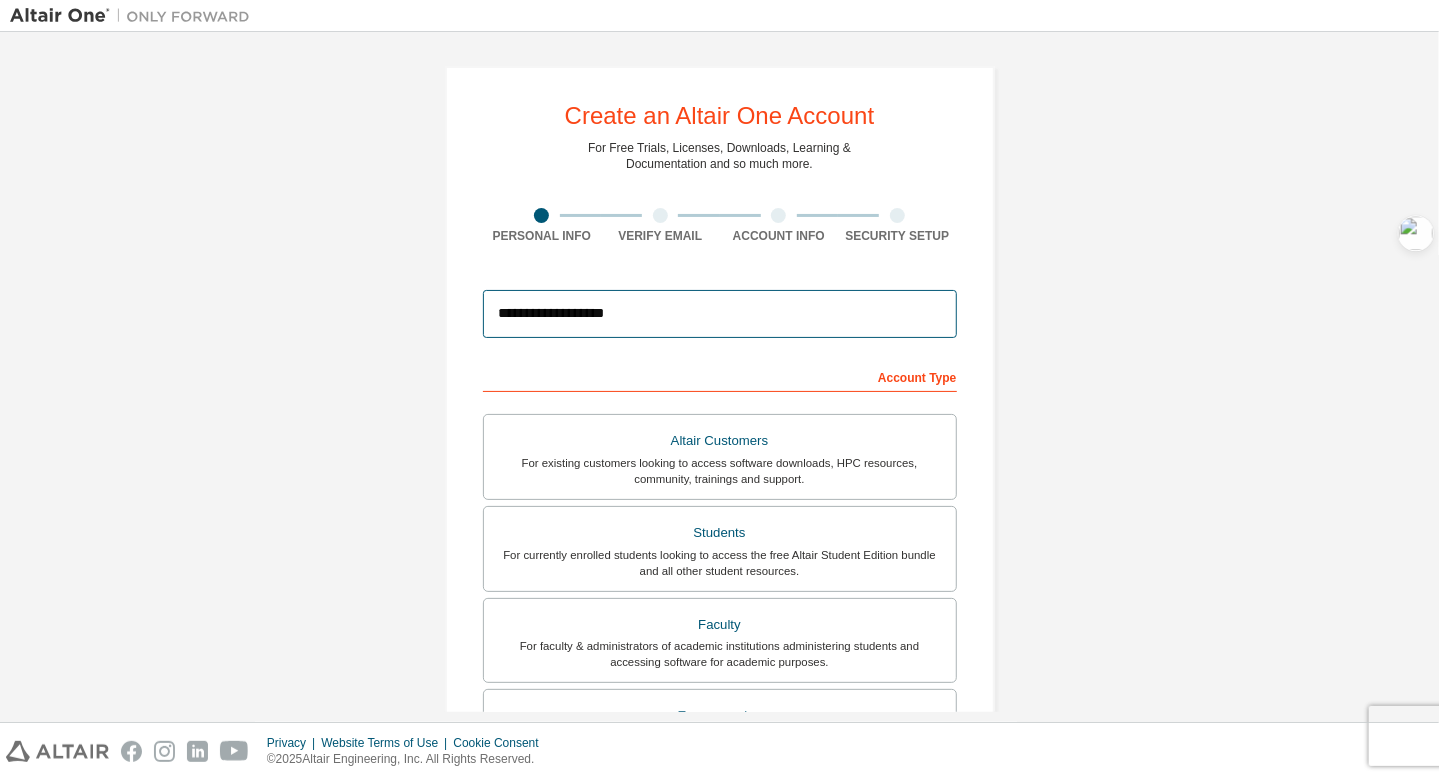 type on "********" 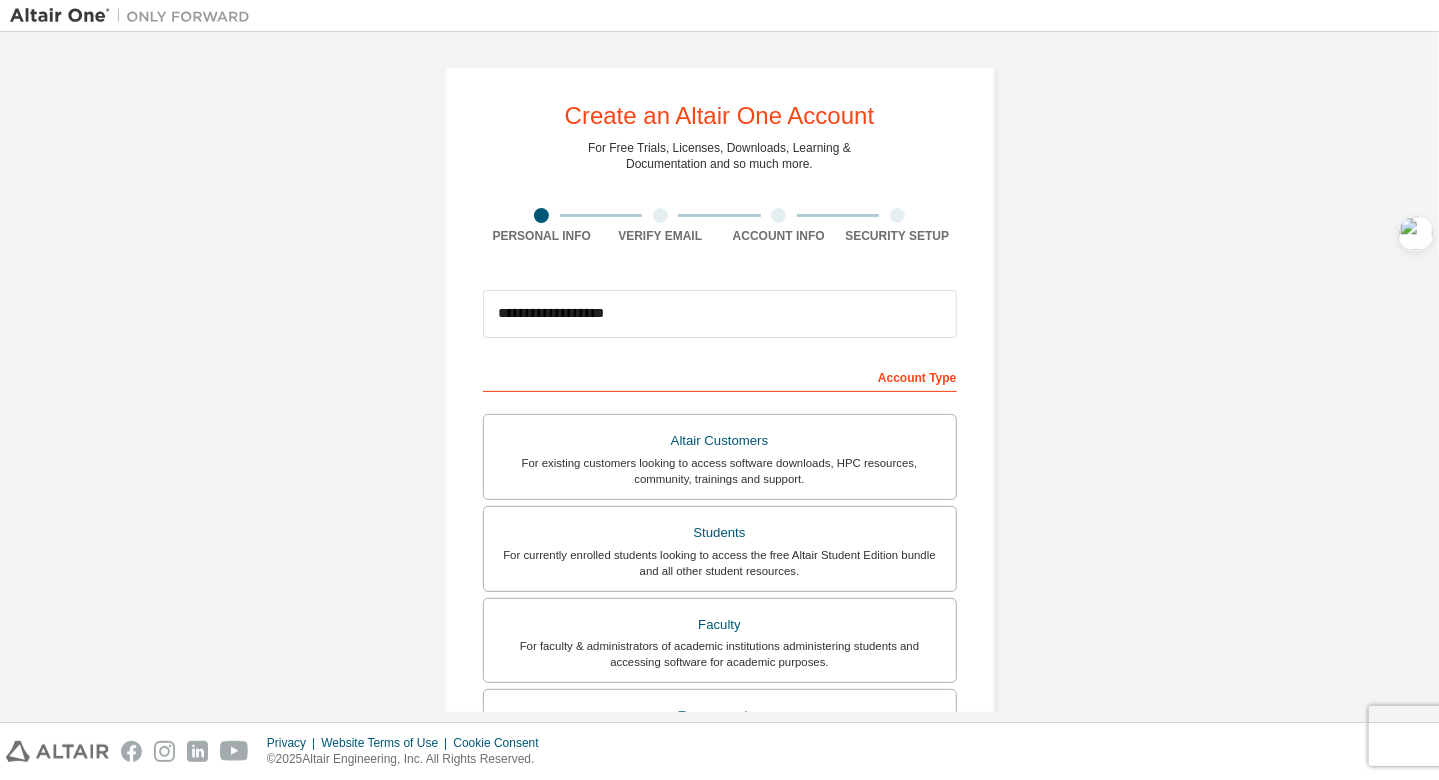 type on "**" 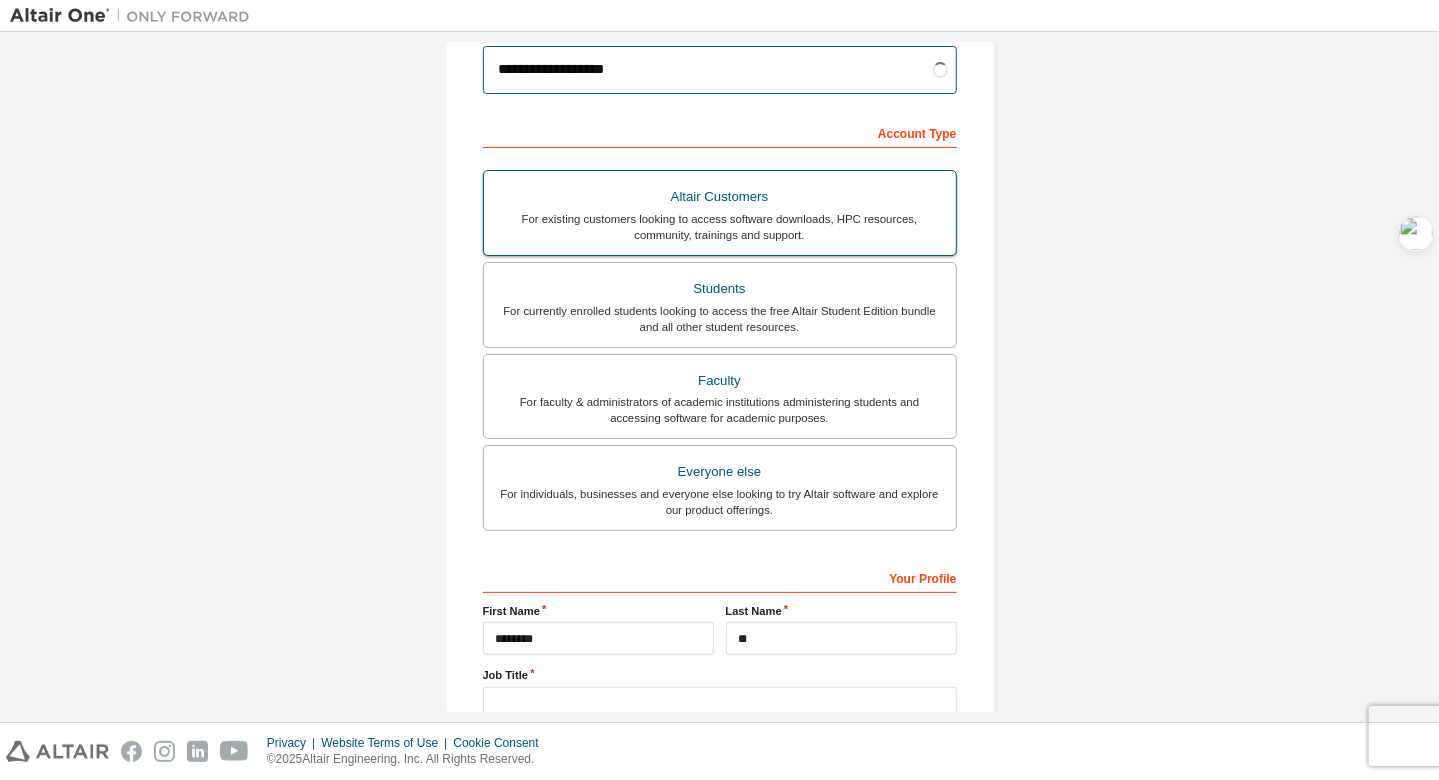 scroll, scrollTop: 184, scrollLeft: 0, axis: vertical 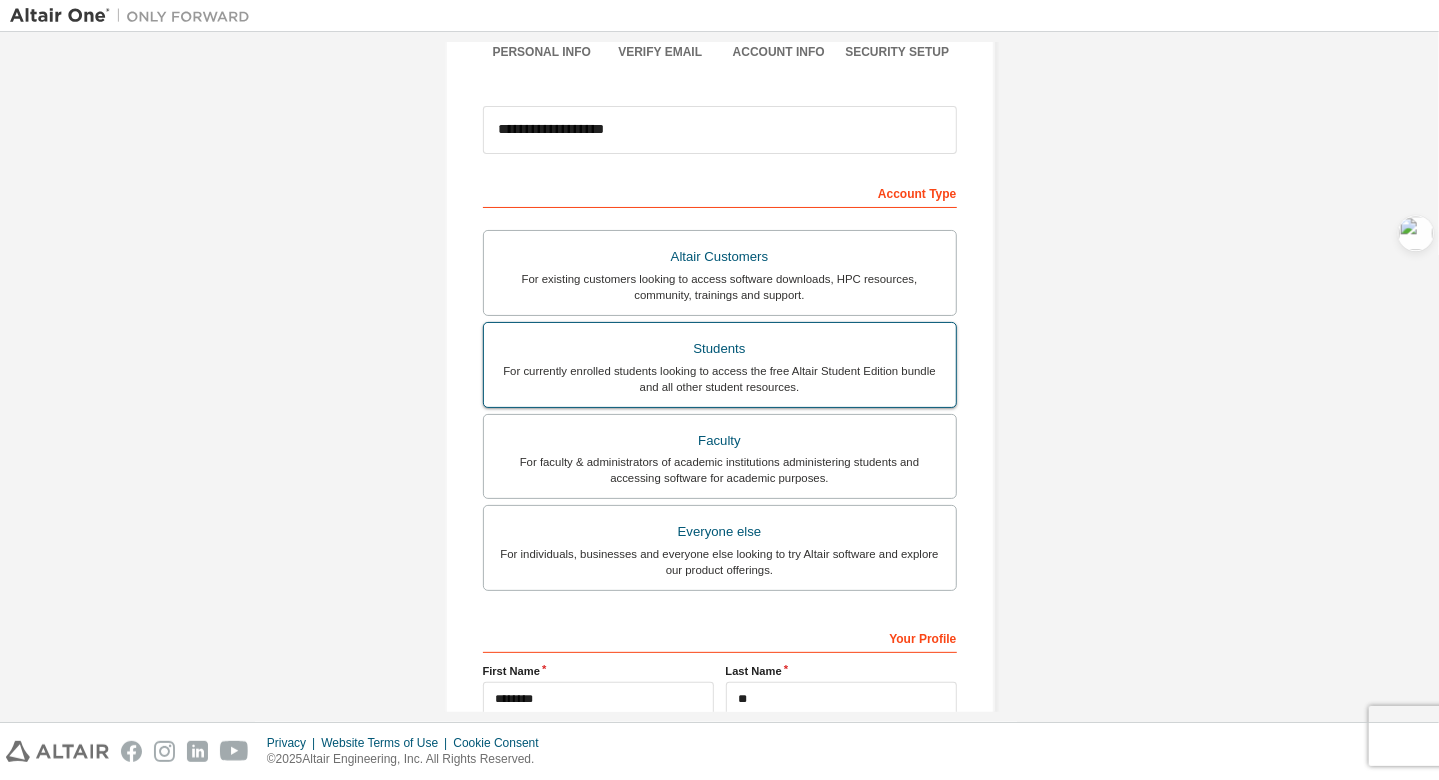 click on "For currently enrolled students looking to access the free Altair Student Edition bundle and all other student resources." at bounding box center (720, 379) 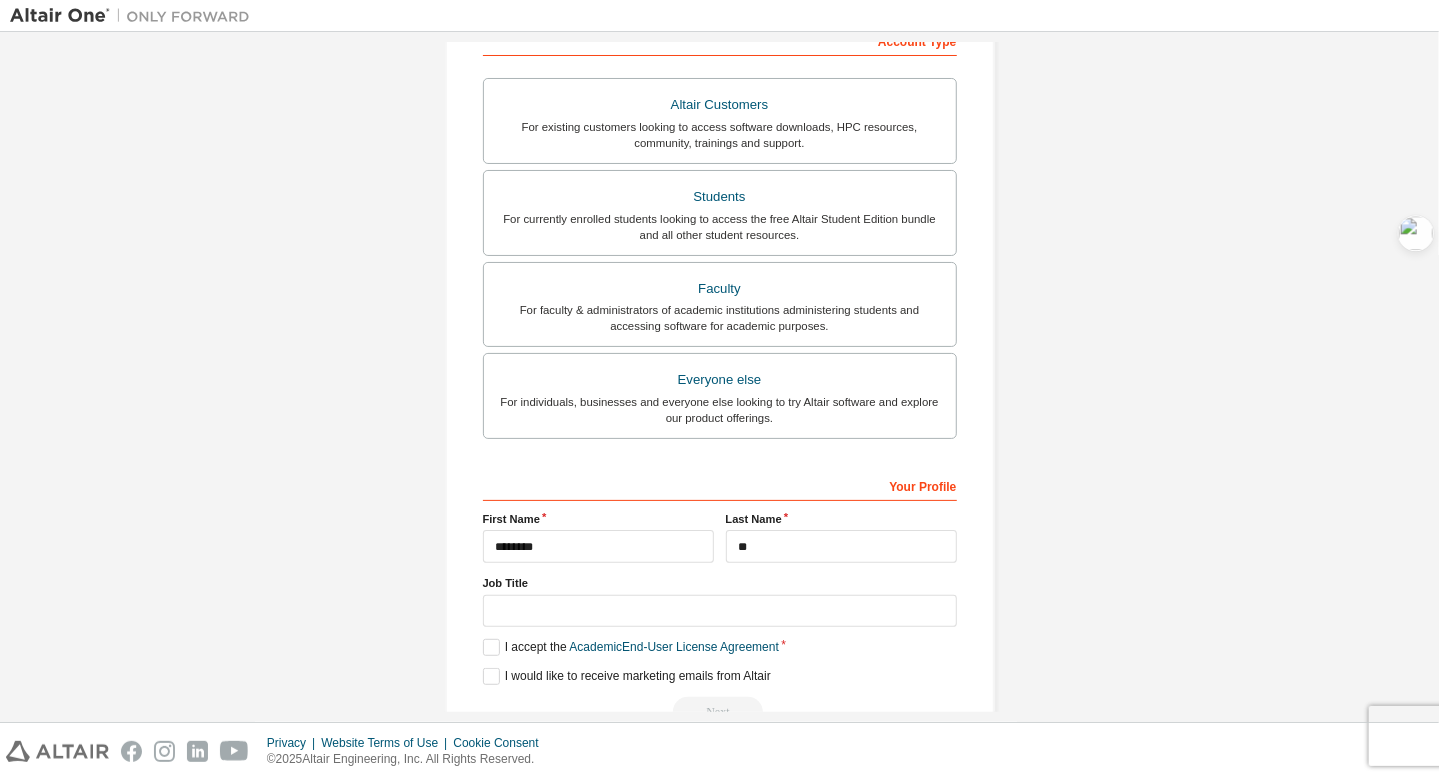 scroll, scrollTop: 384, scrollLeft: 0, axis: vertical 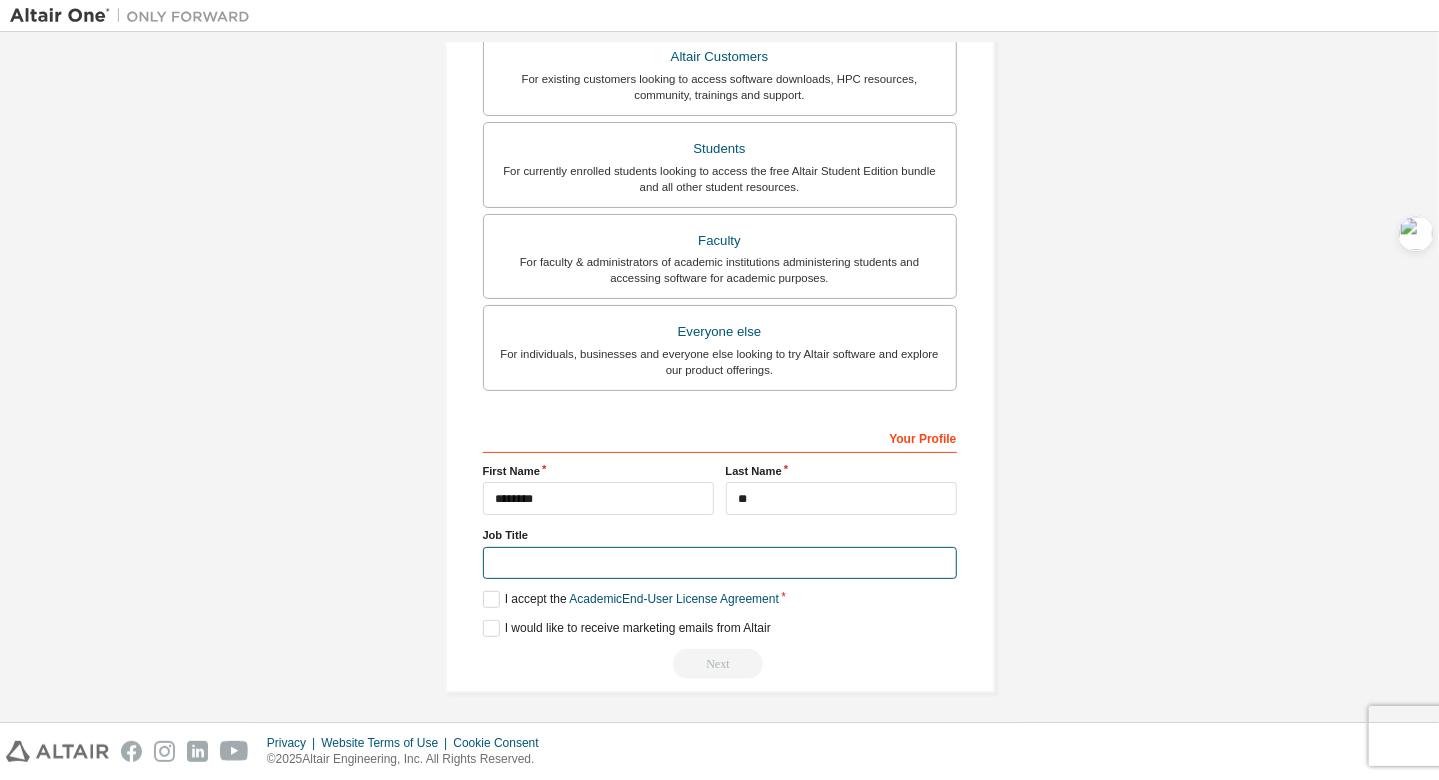 click at bounding box center [720, 563] 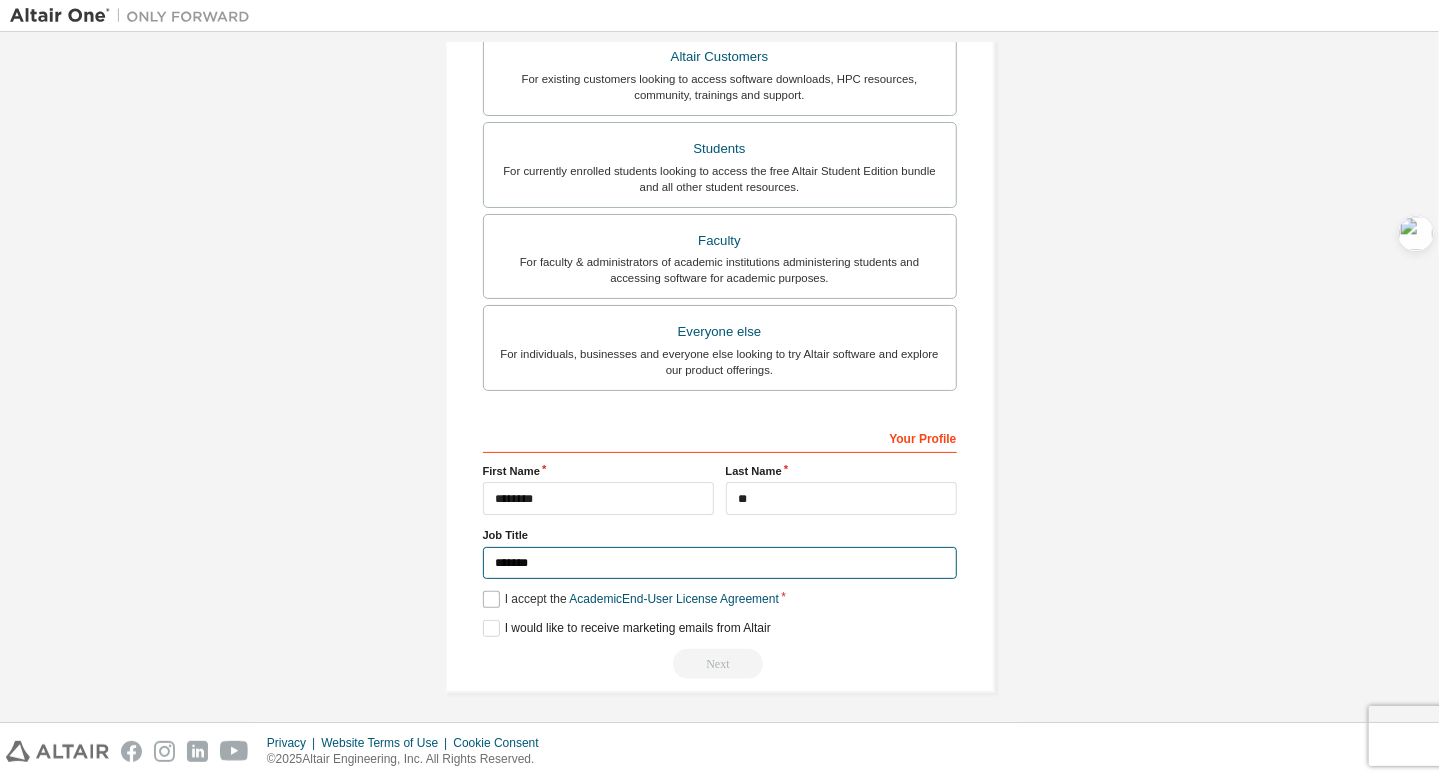 type on "*******" 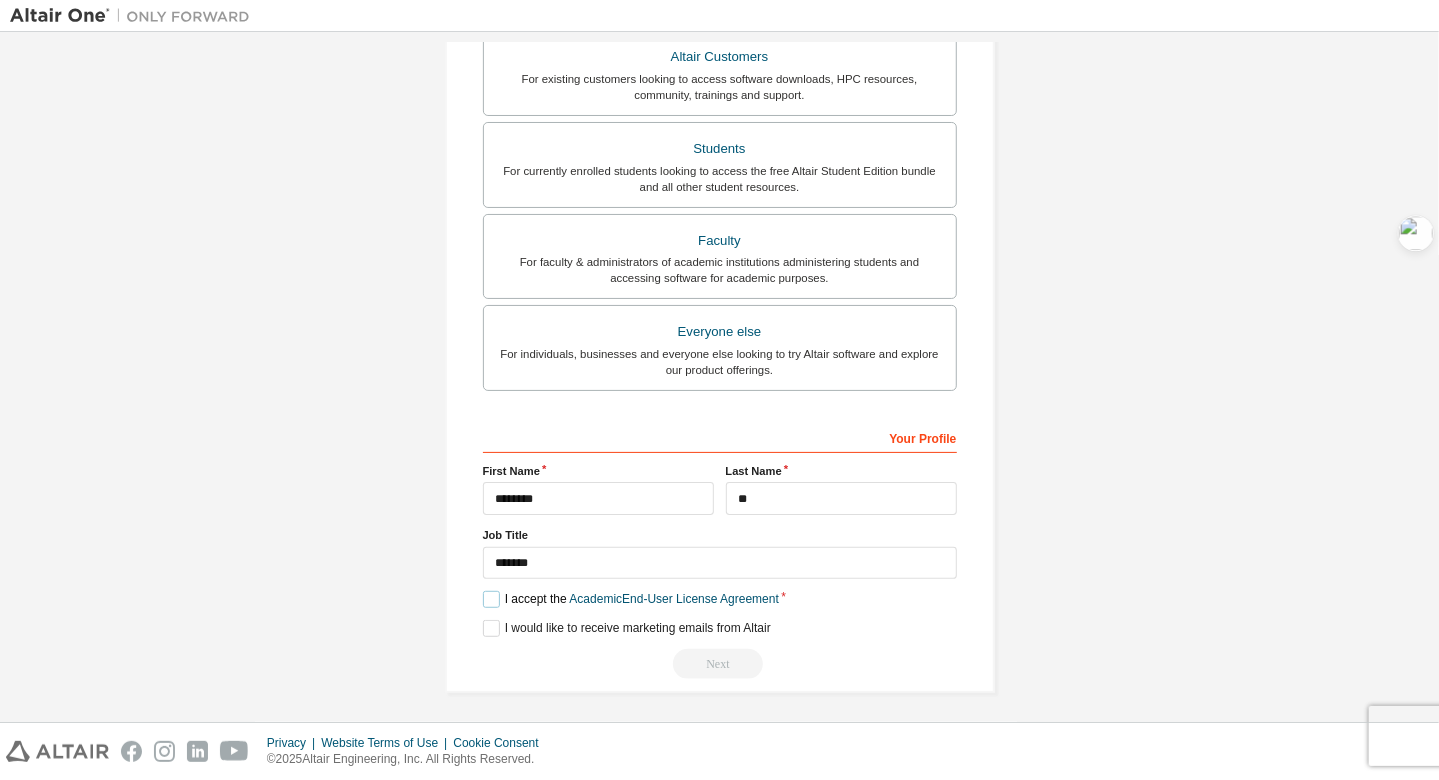 click on "I accept the   Academic   End-User License Agreement" at bounding box center [631, 599] 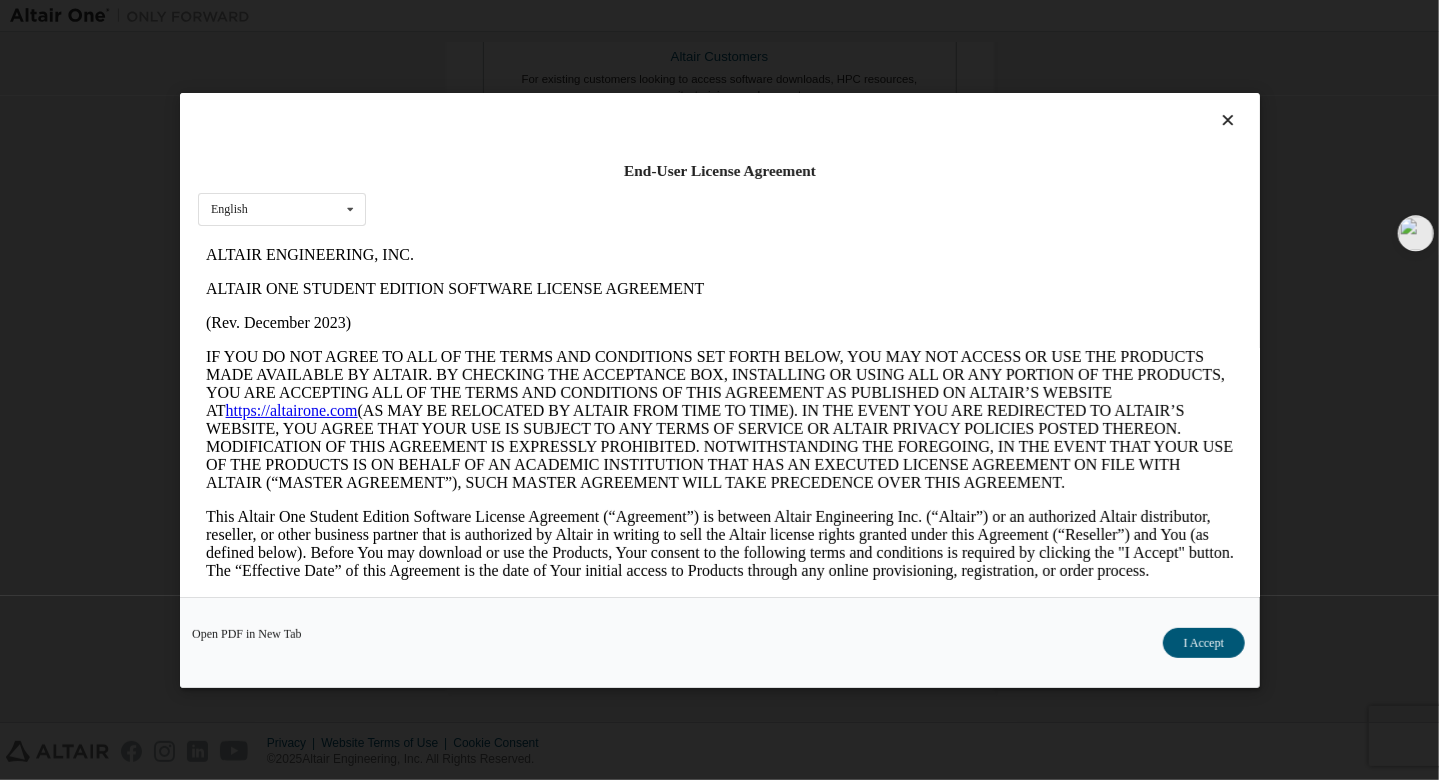 scroll, scrollTop: 0, scrollLeft: 0, axis: both 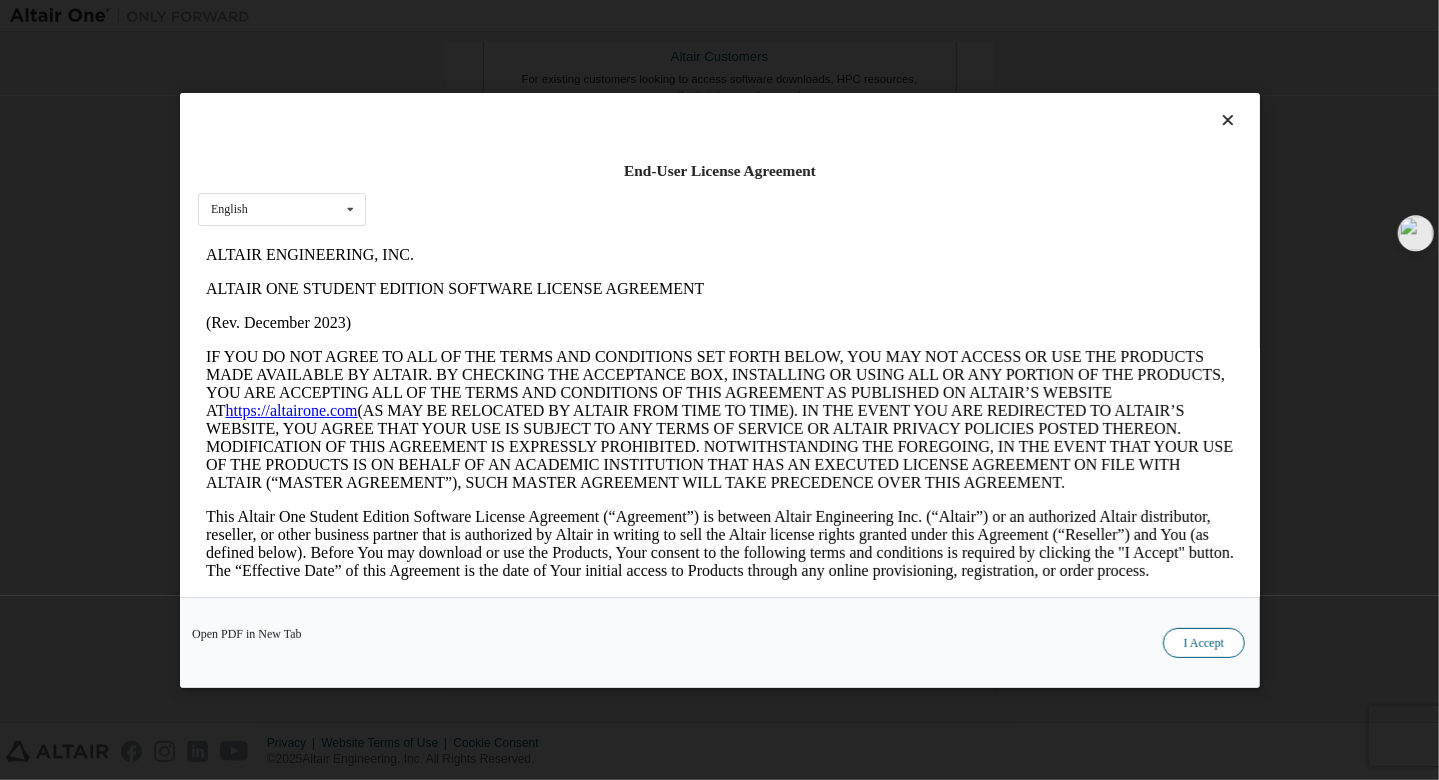 click on "I Accept" at bounding box center [1203, 643] 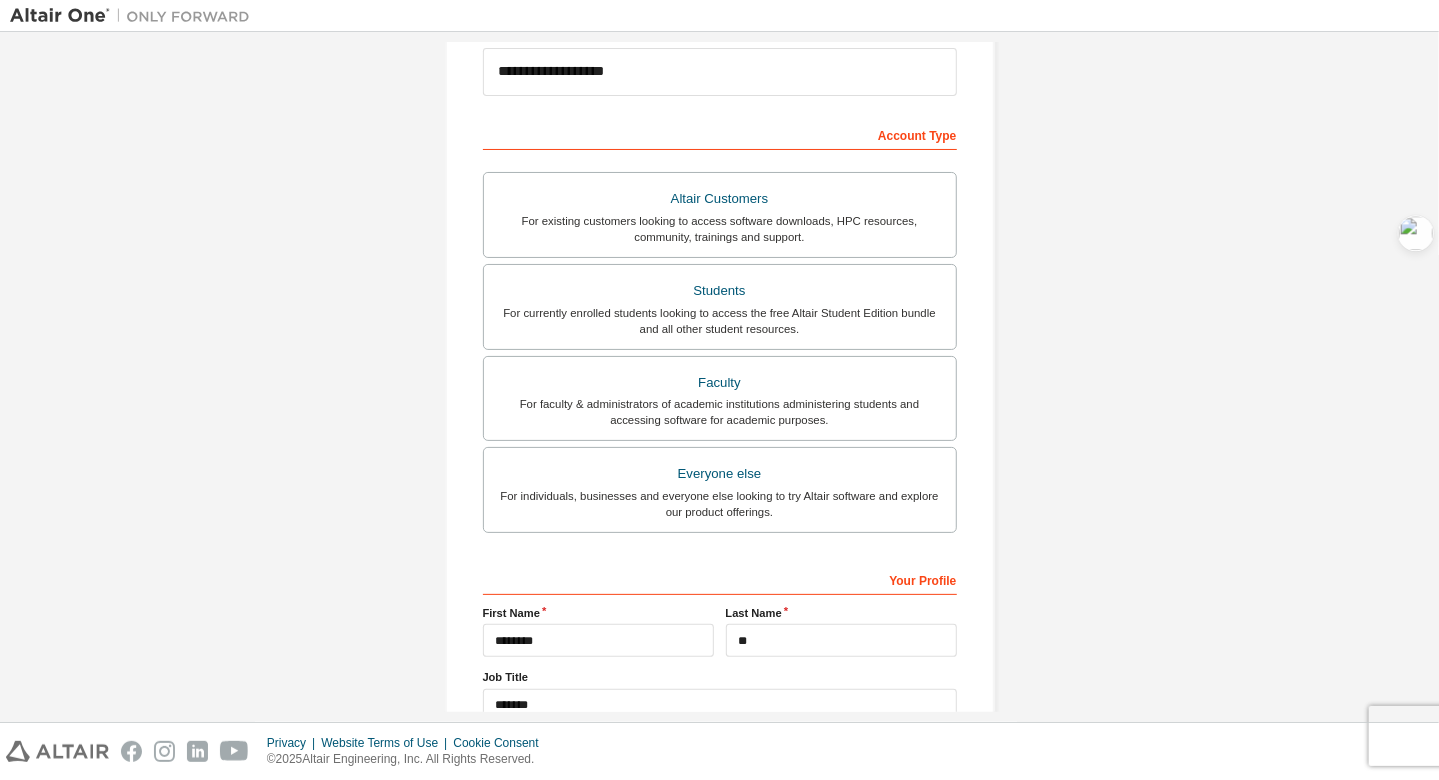 scroll, scrollTop: 384, scrollLeft: 0, axis: vertical 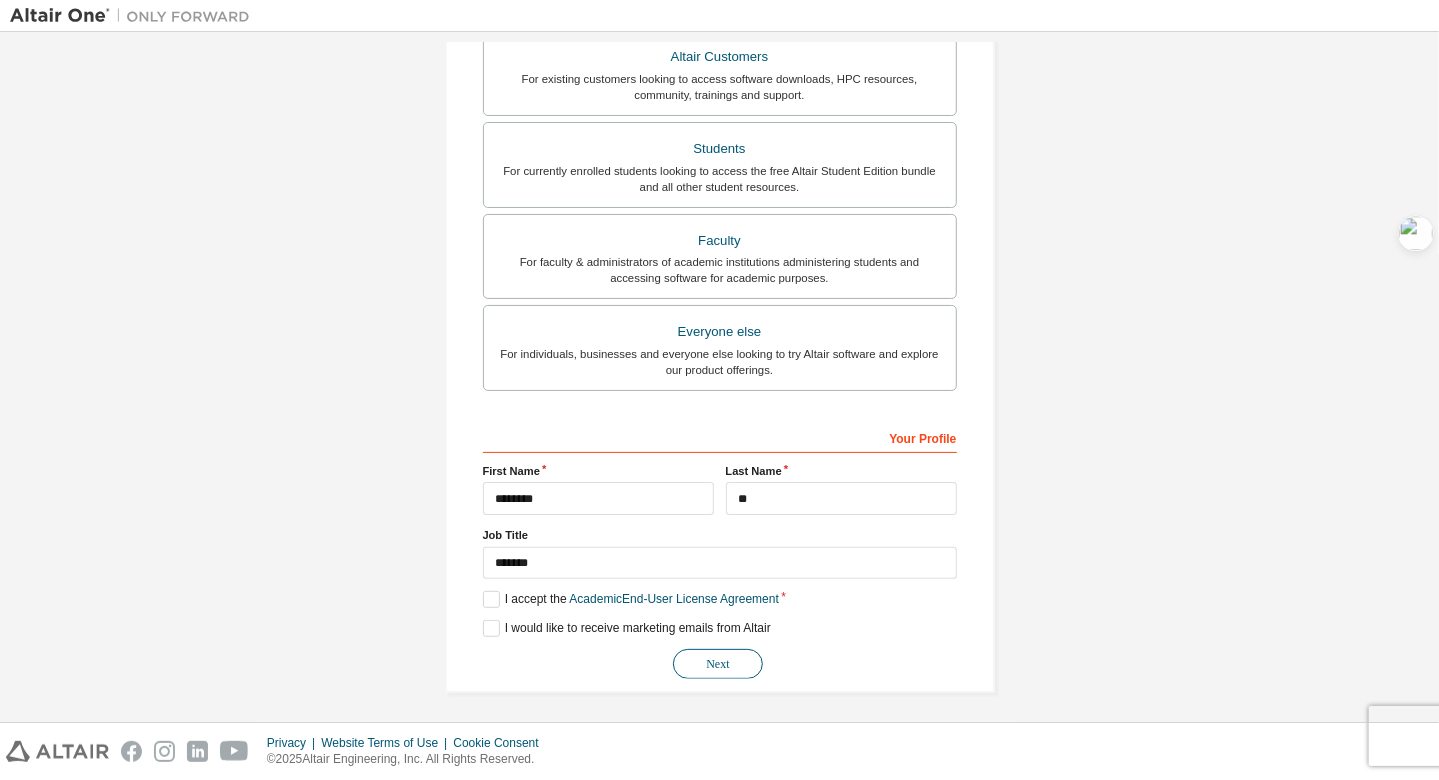 click on "Next" at bounding box center (718, 664) 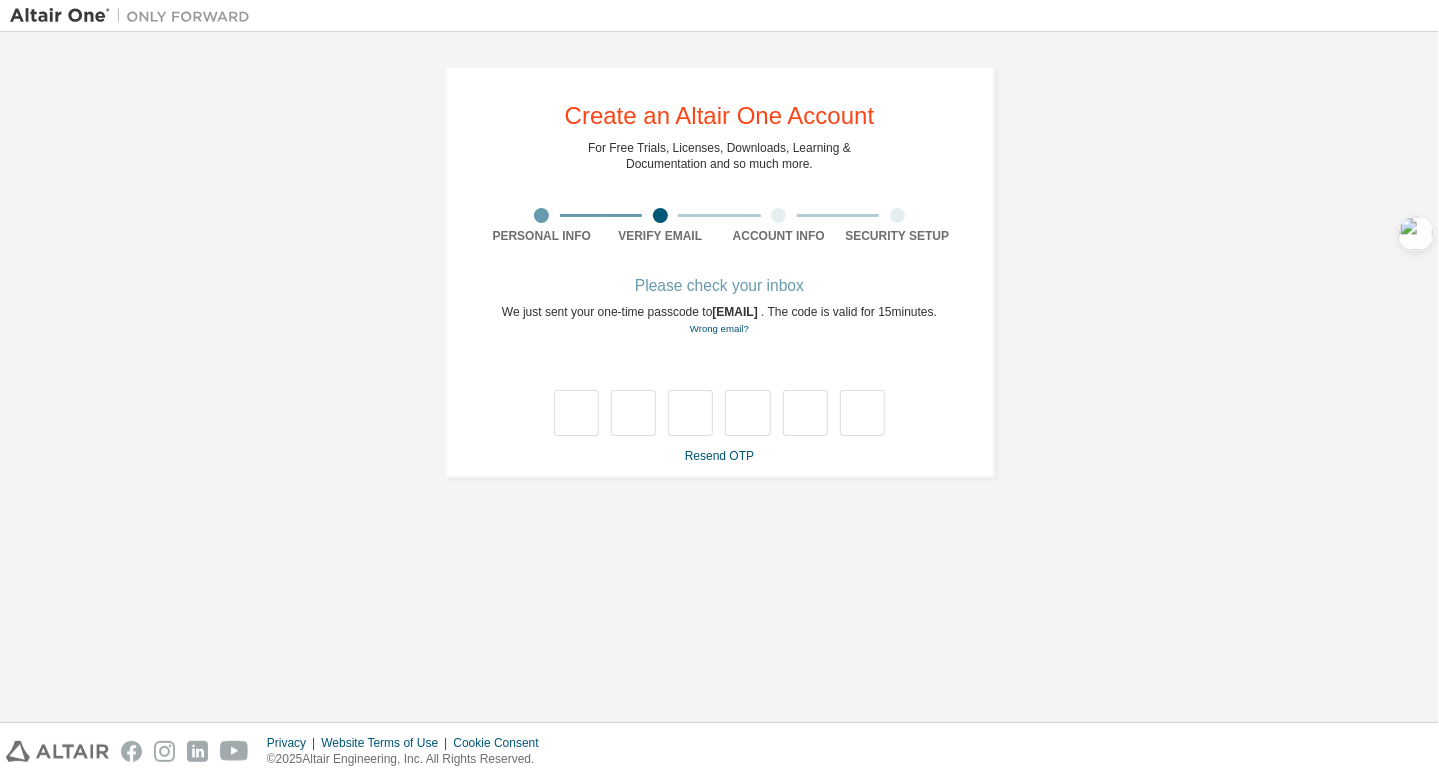 scroll, scrollTop: 0, scrollLeft: 0, axis: both 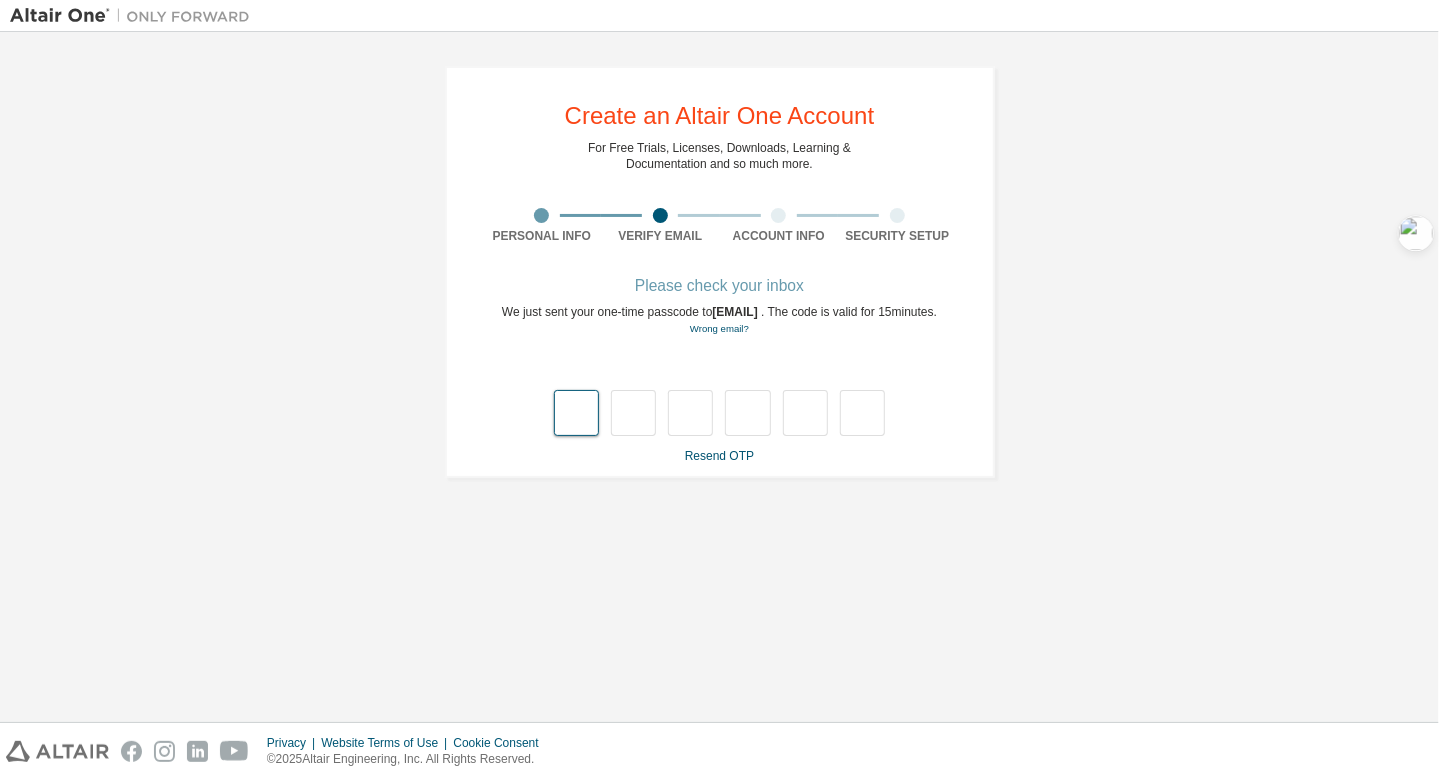type on "*" 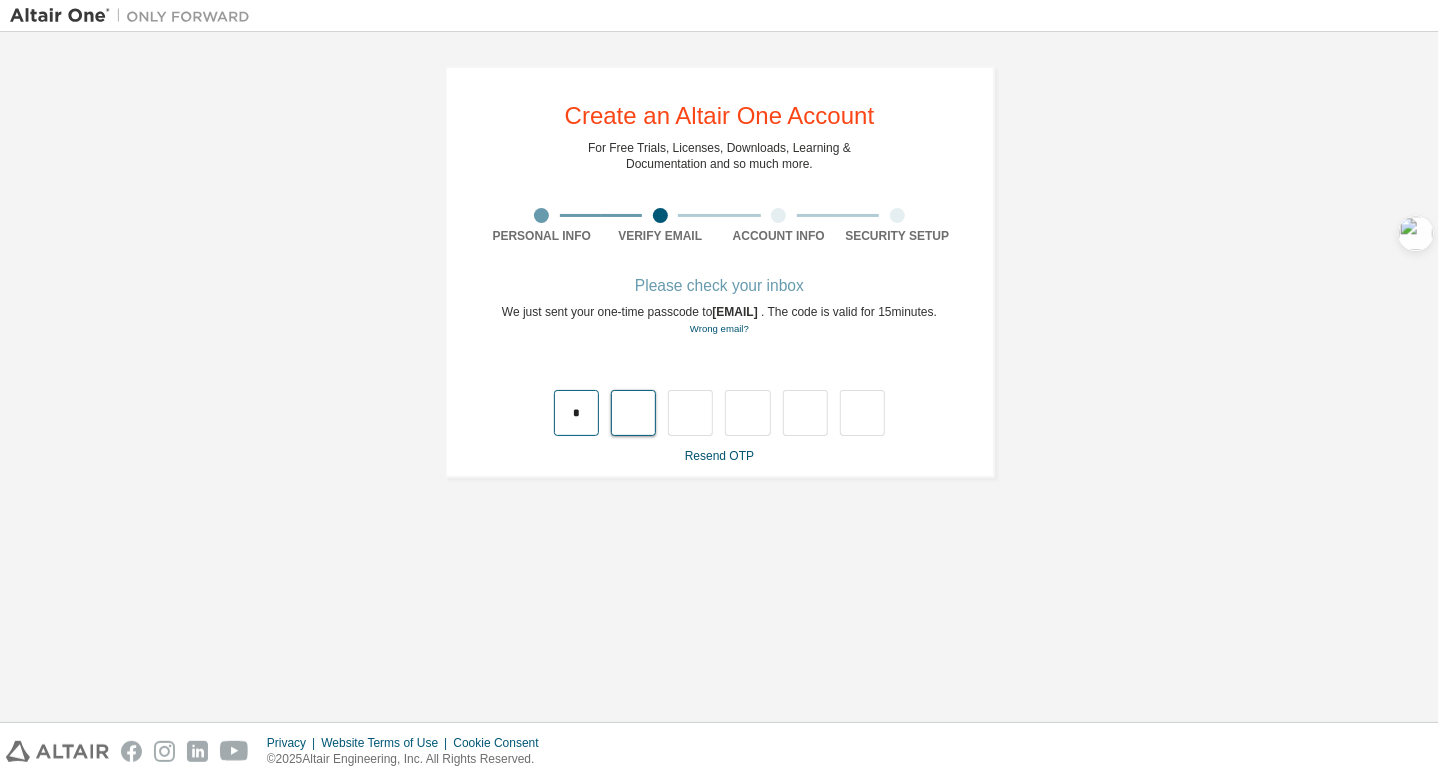 type on "*" 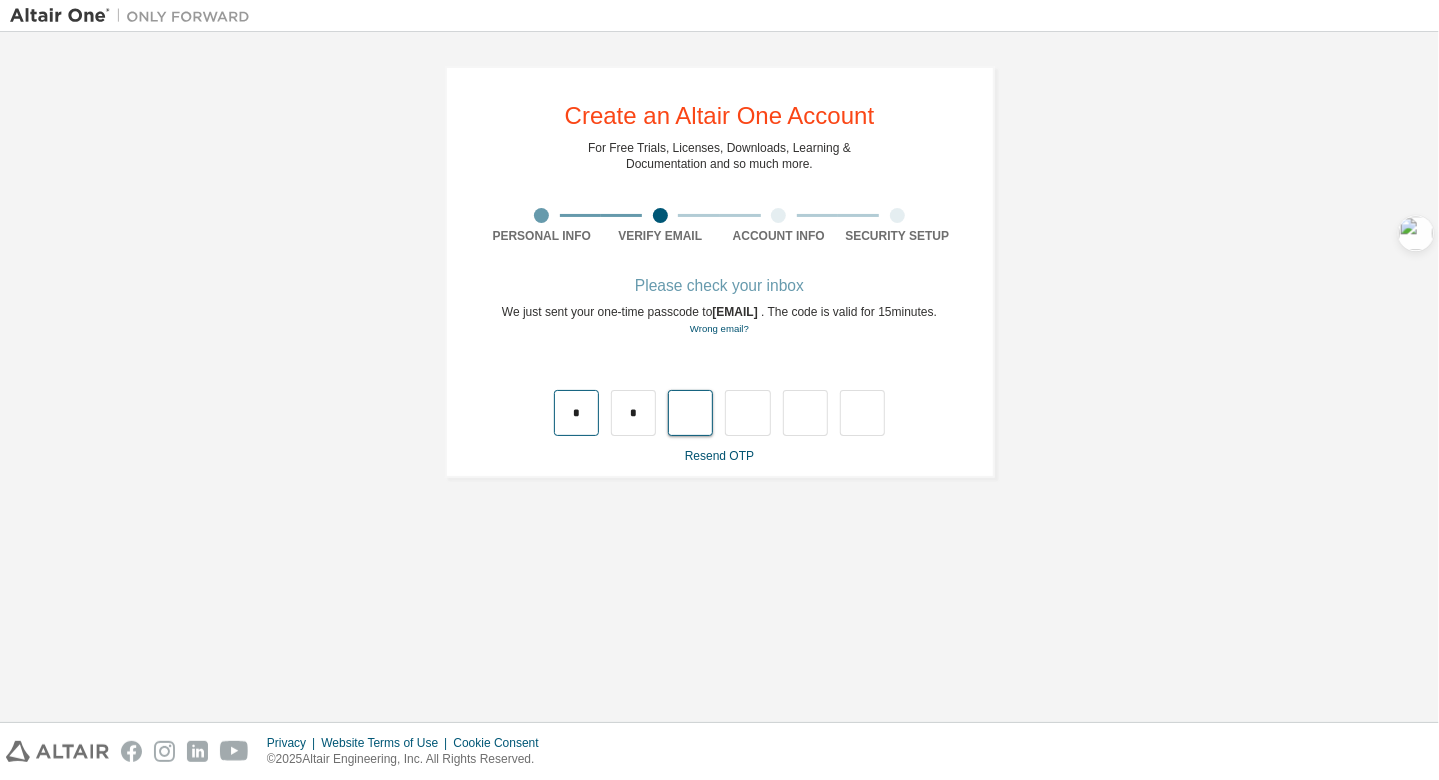 type on "*" 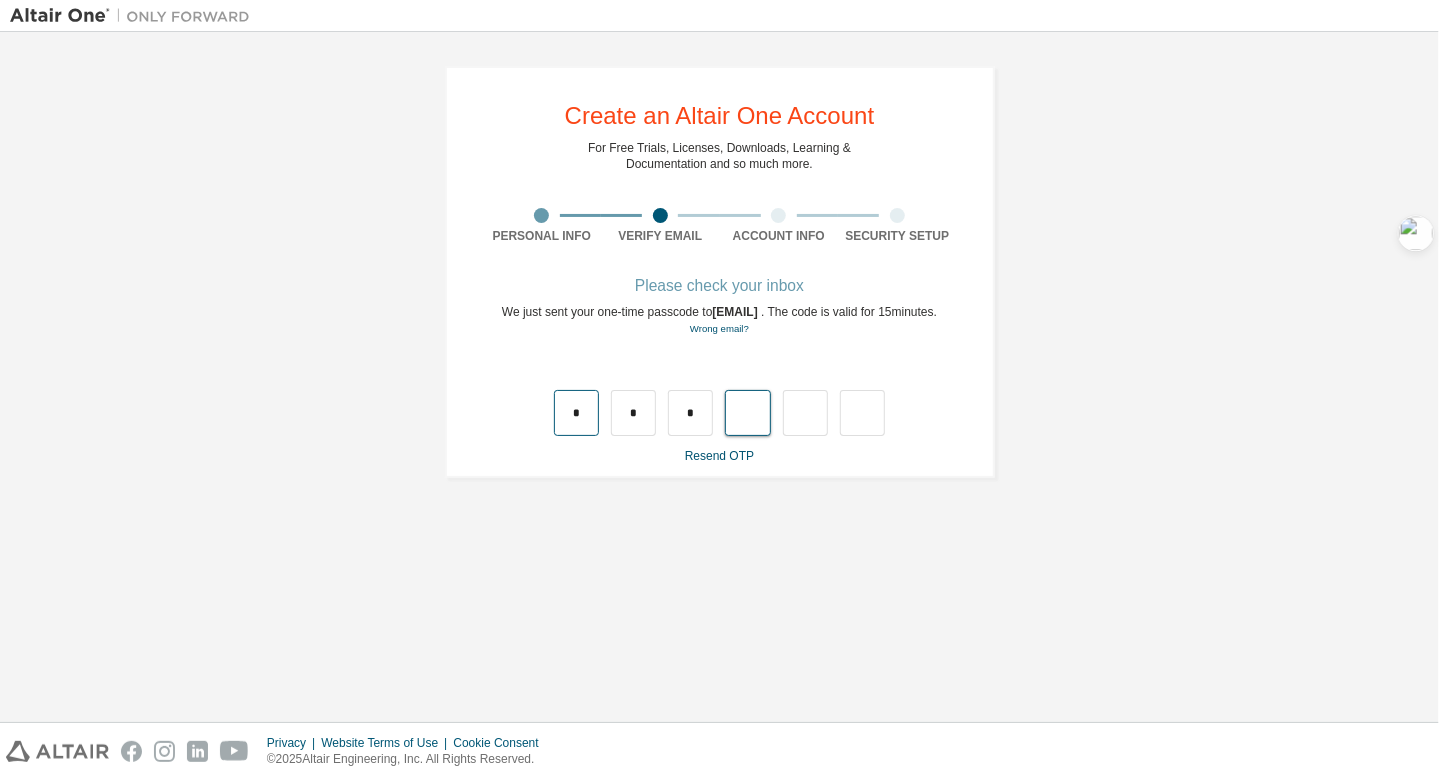 type on "*" 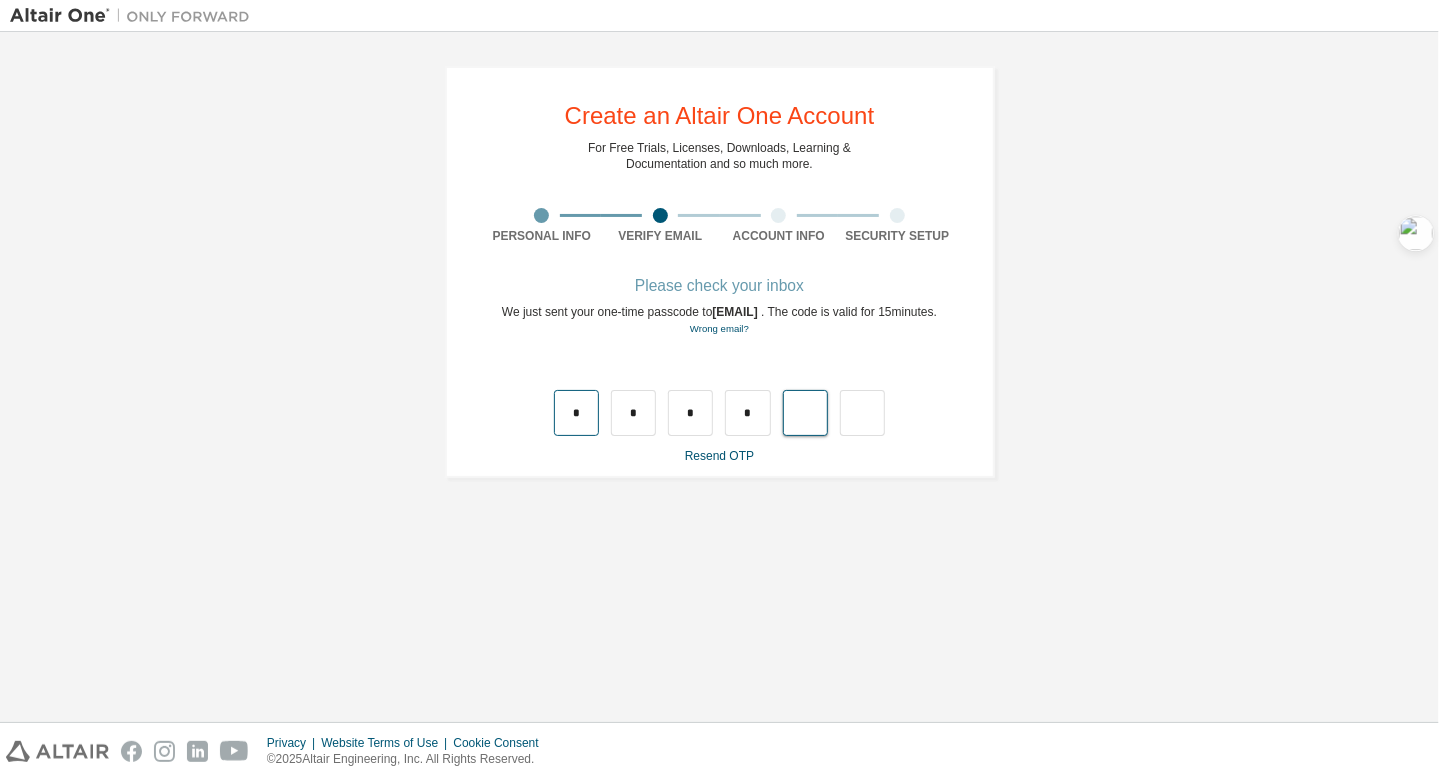 type on "*" 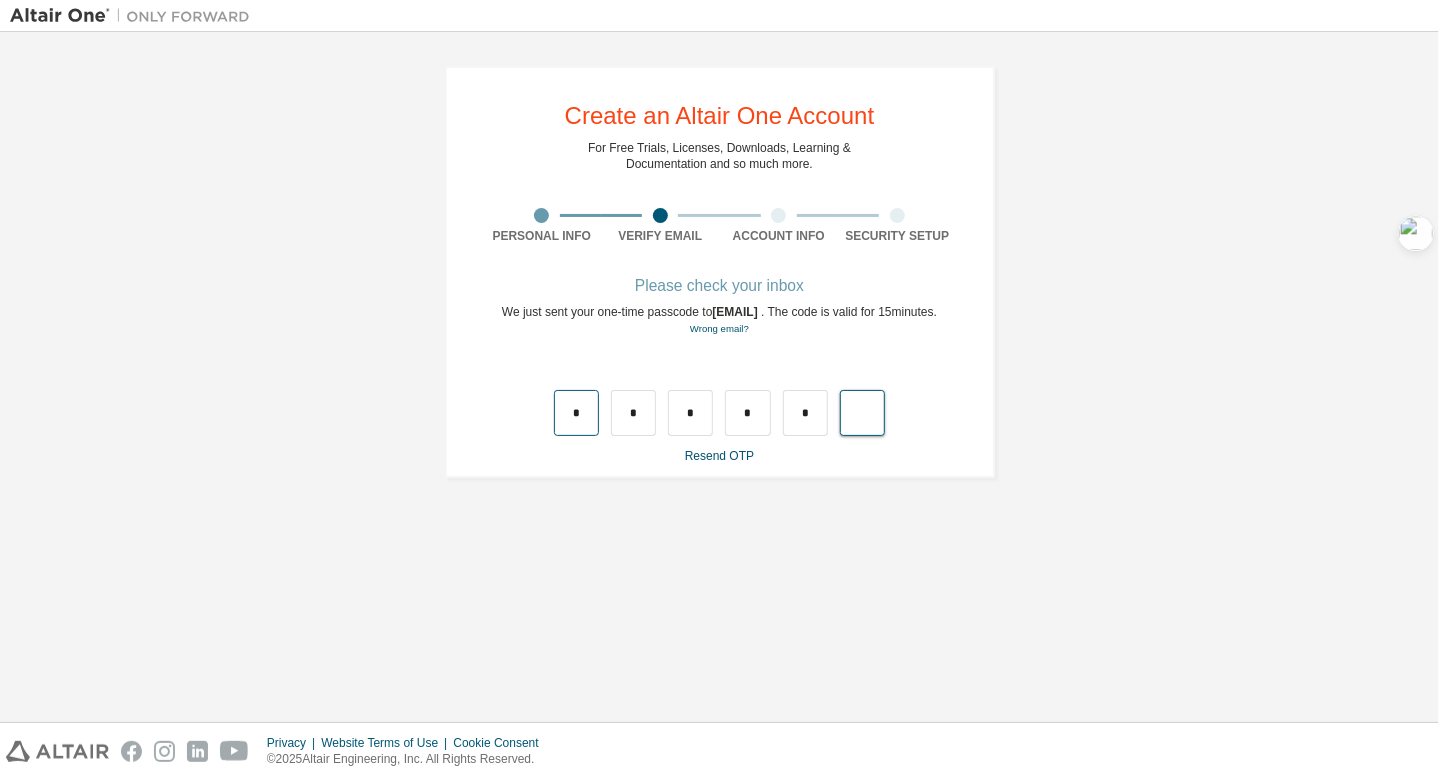 type on "*" 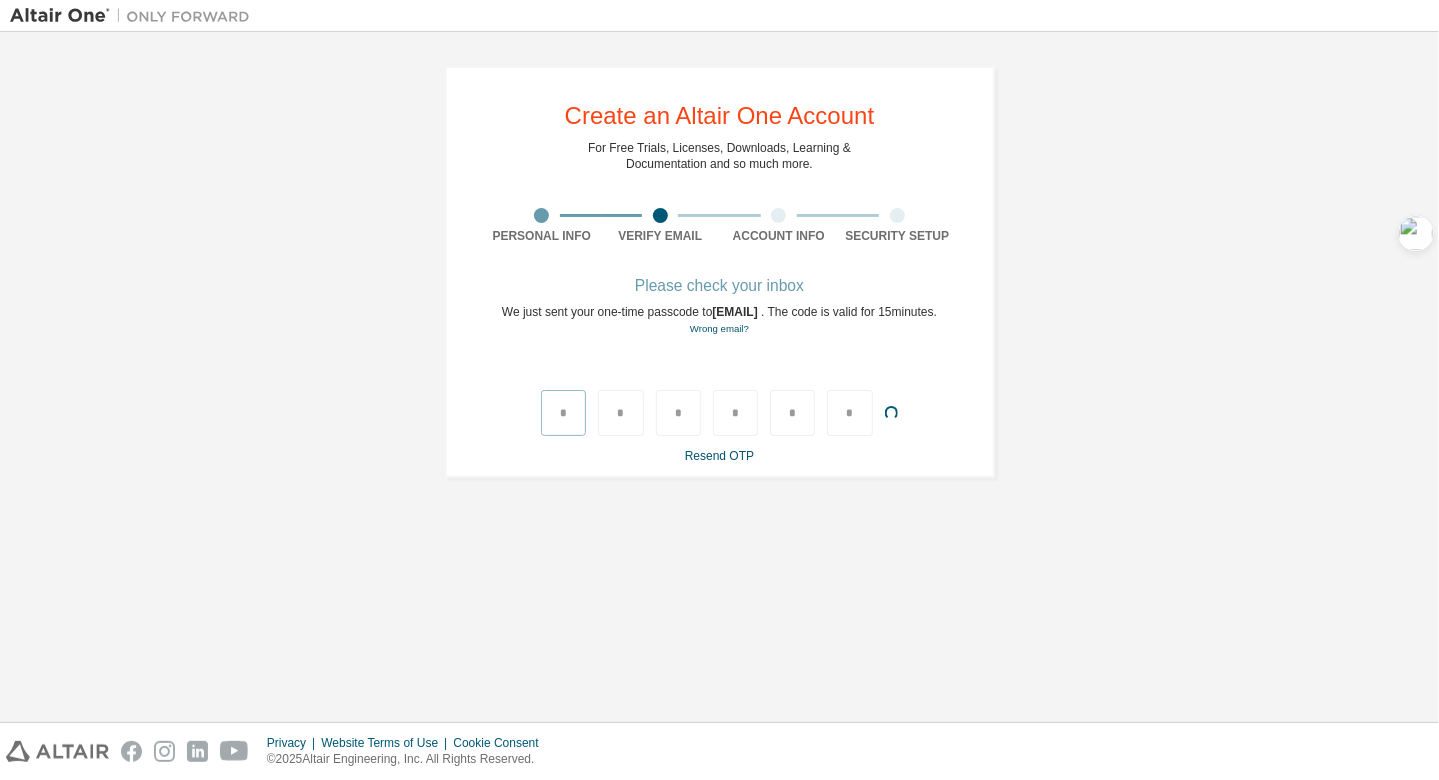 type 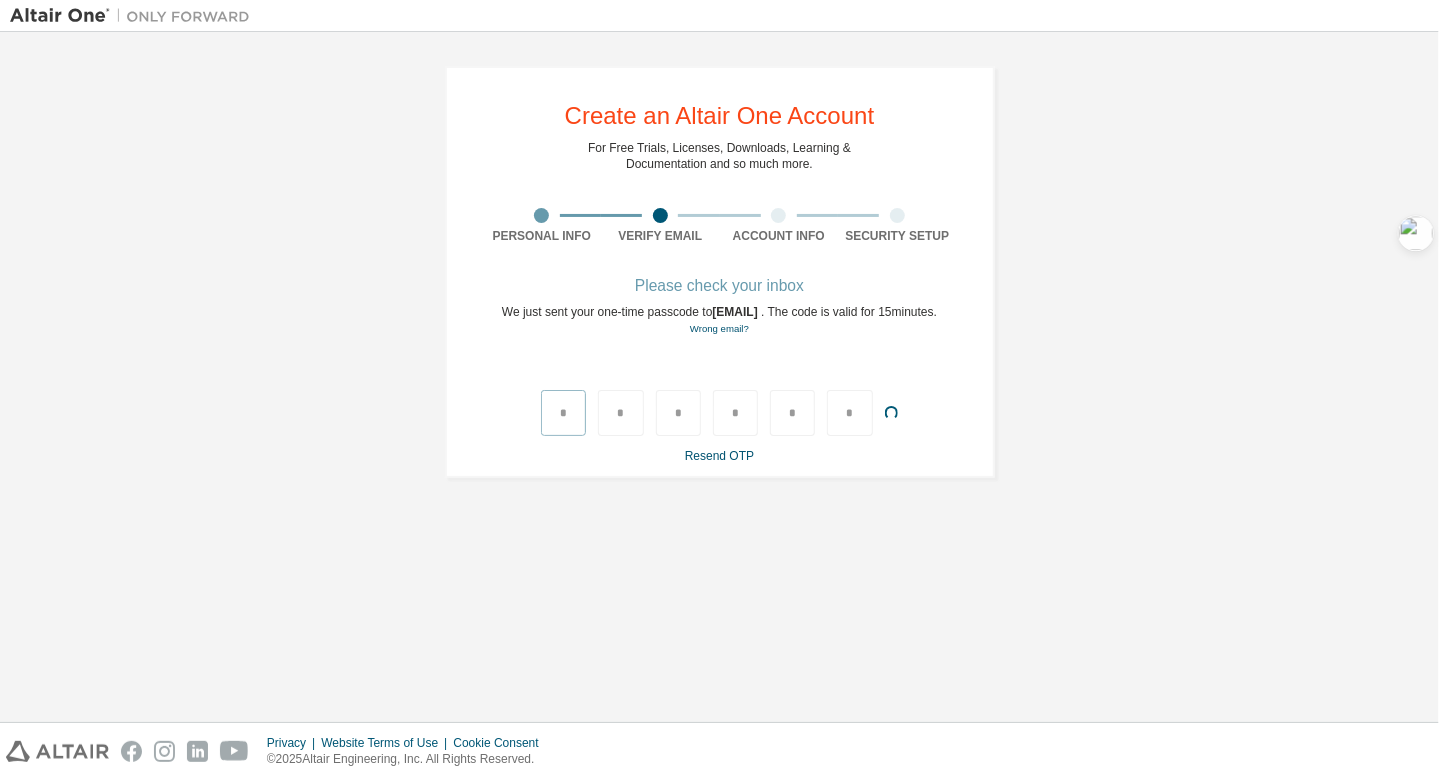 type 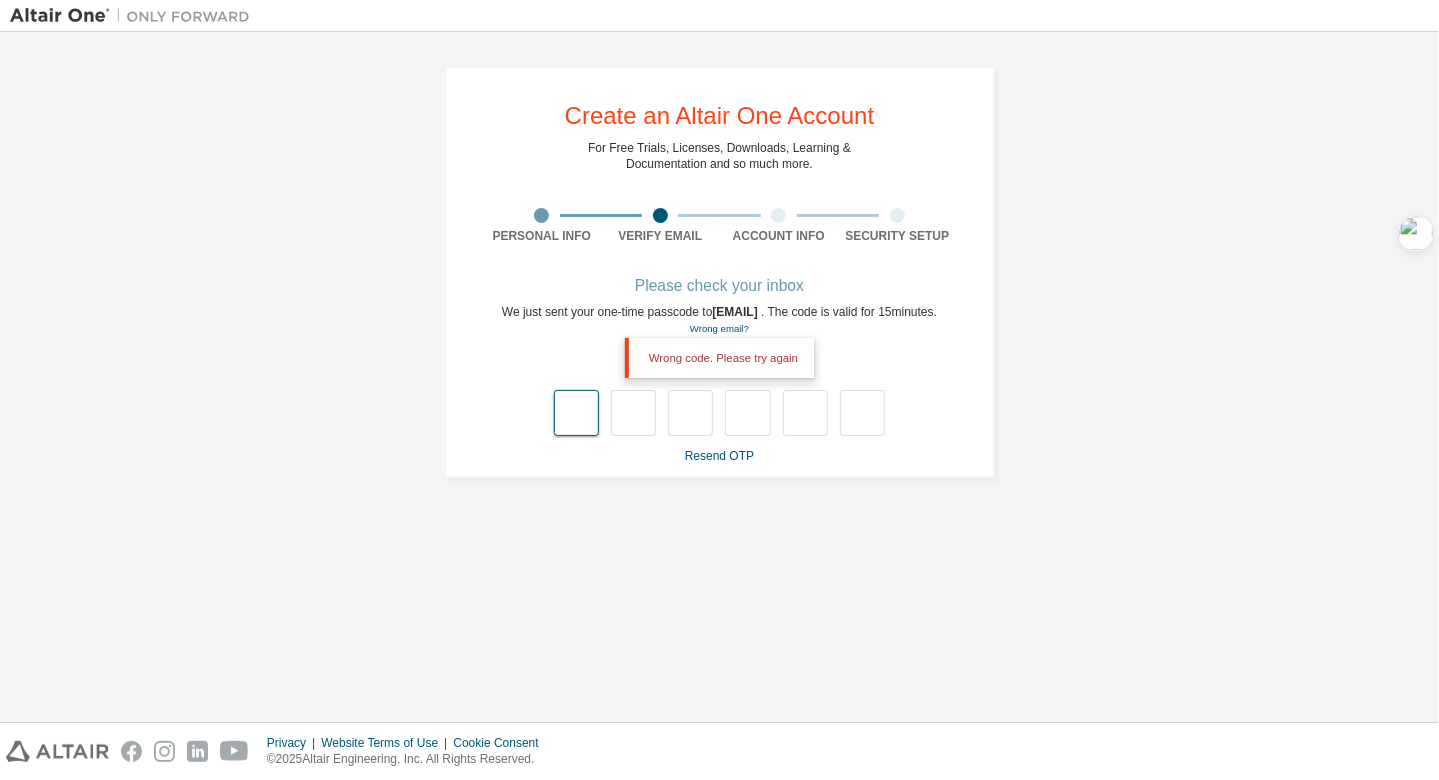 click at bounding box center (576, 413) 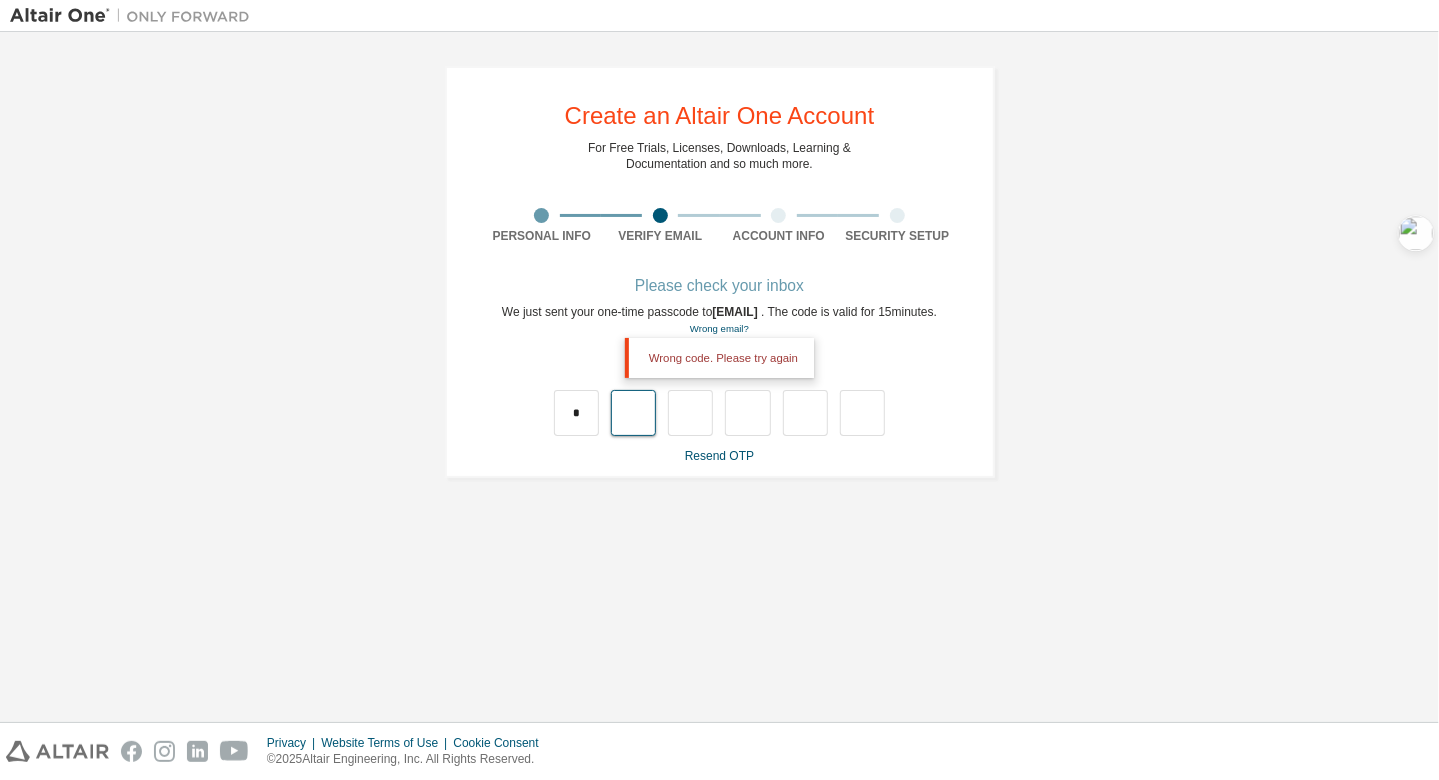 type on "*" 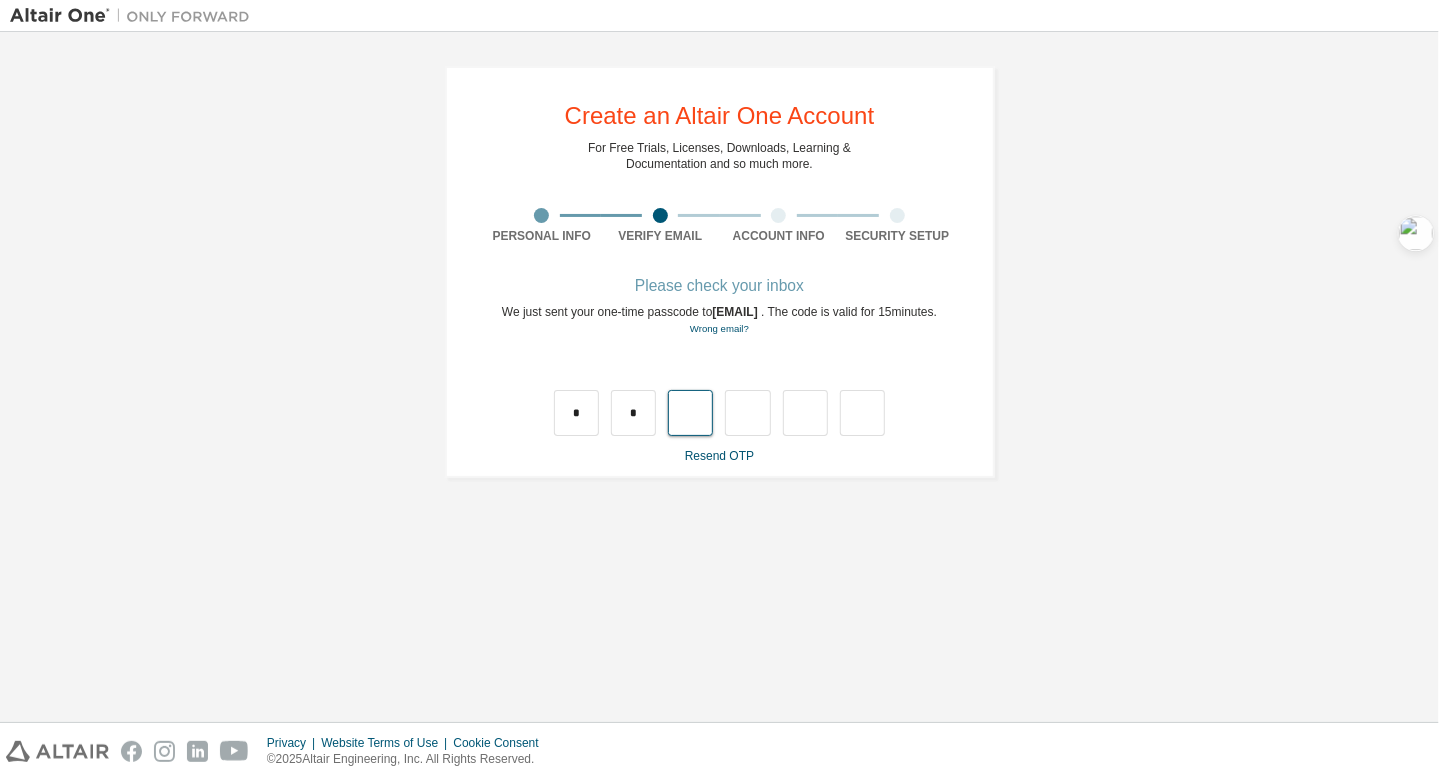 type on "*" 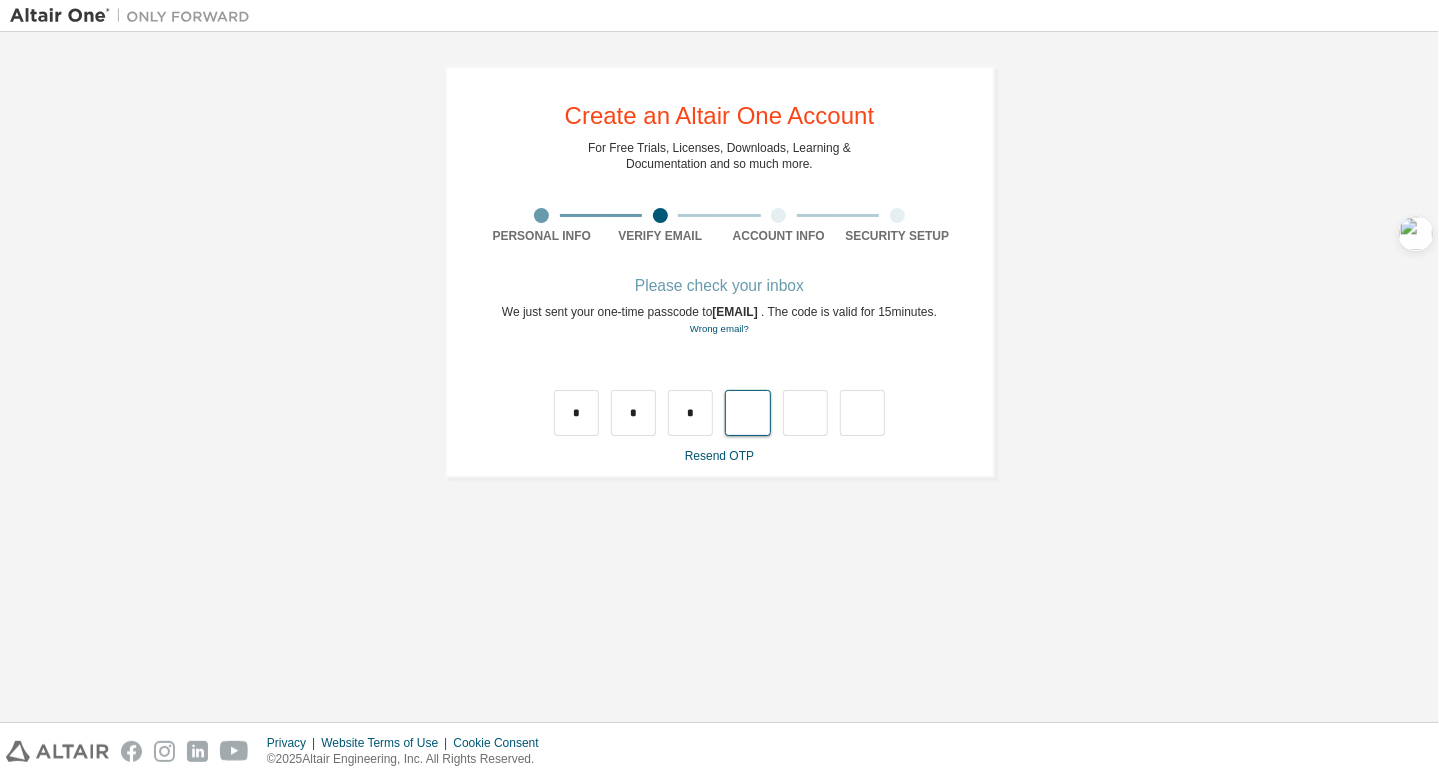 type on "*" 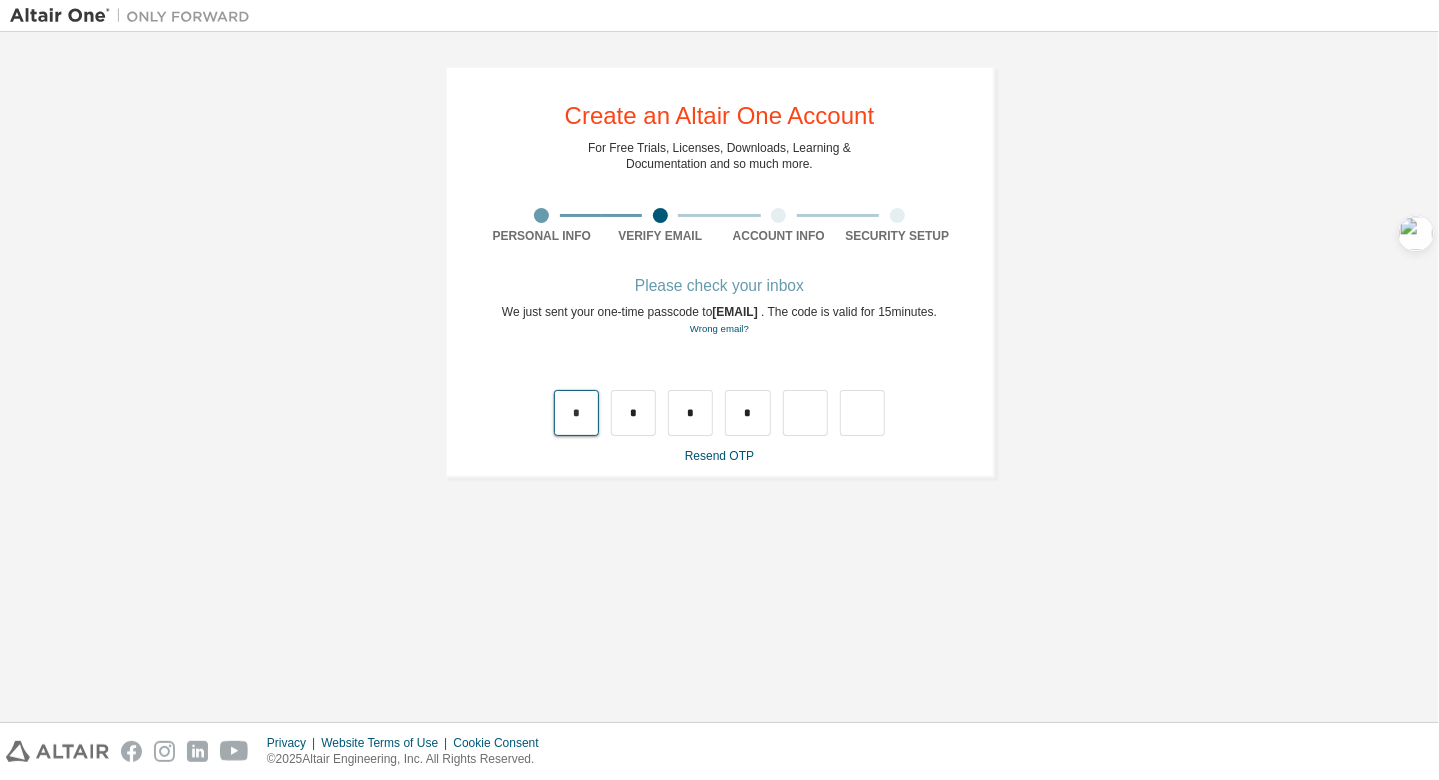 click on "*" at bounding box center (576, 413) 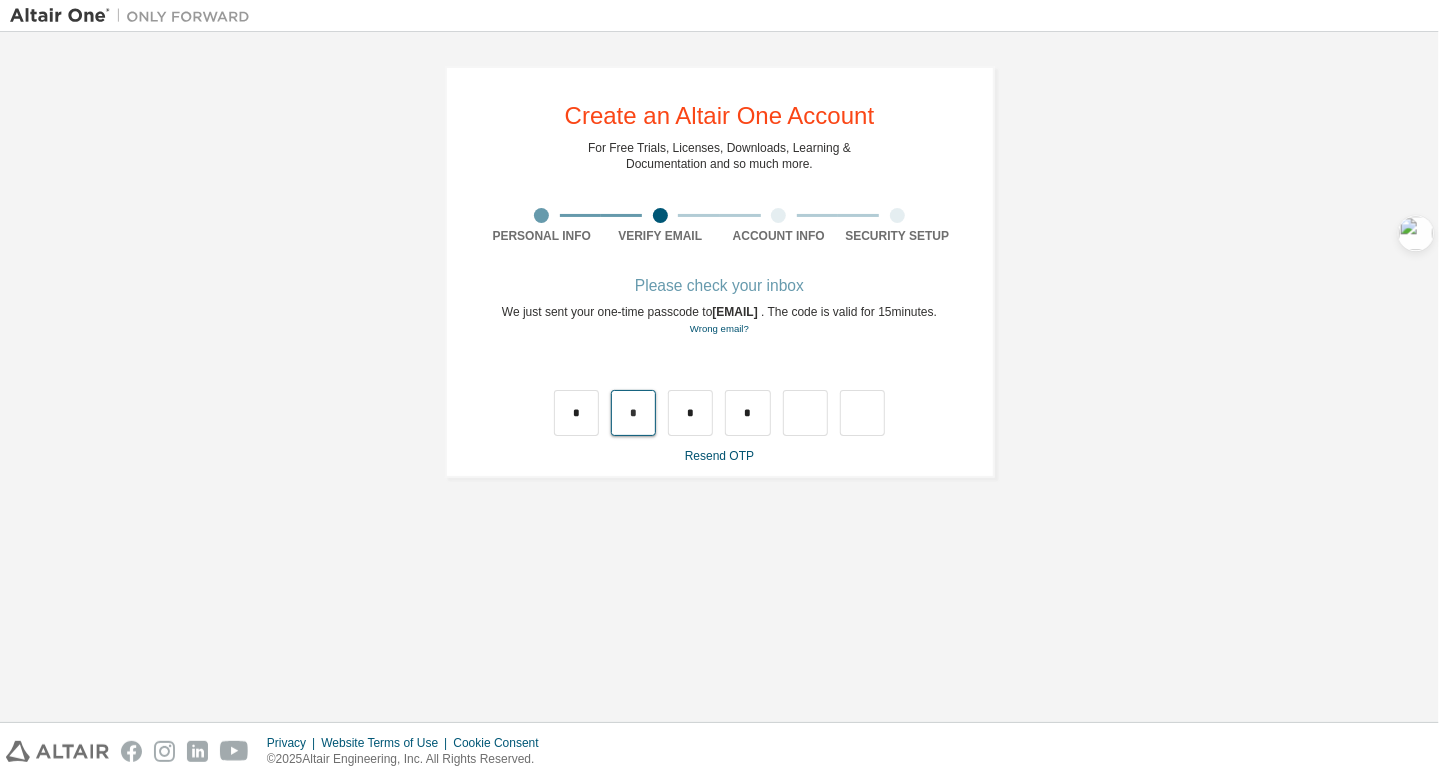 drag, startPoint x: 622, startPoint y: 427, endPoint x: 645, endPoint y: 430, distance: 23.194826 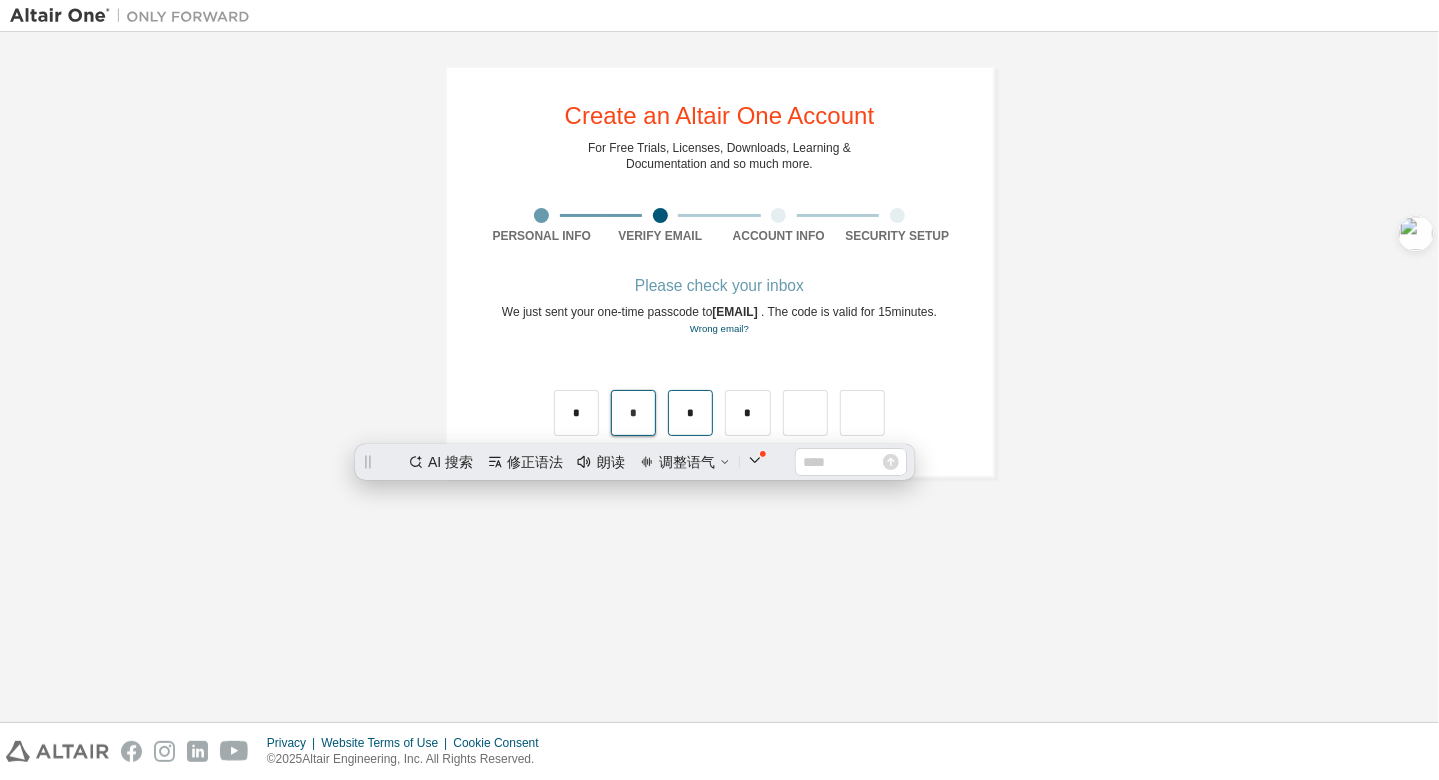 scroll, scrollTop: 0, scrollLeft: 0, axis: both 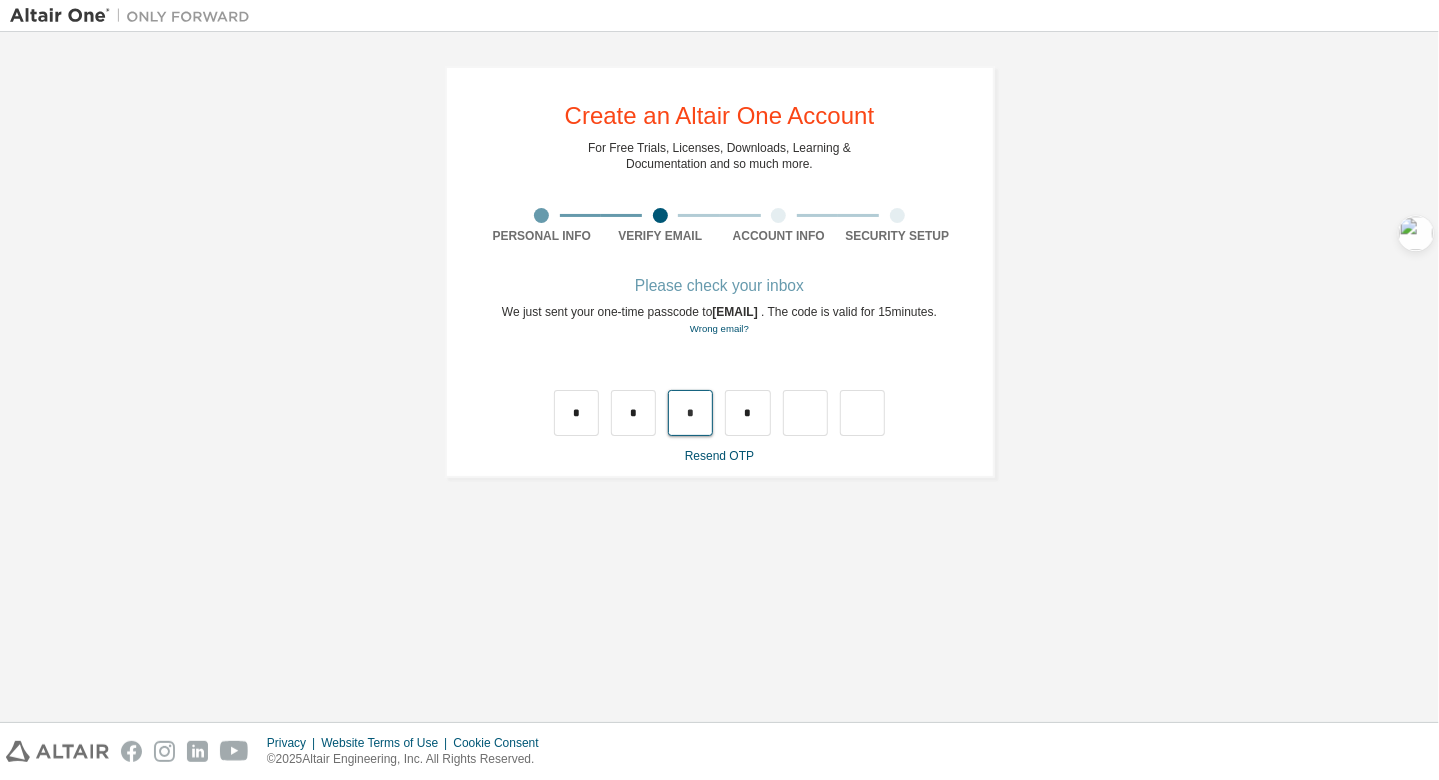 drag, startPoint x: 685, startPoint y: 425, endPoint x: 701, endPoint y: 427, distance: 16.124516 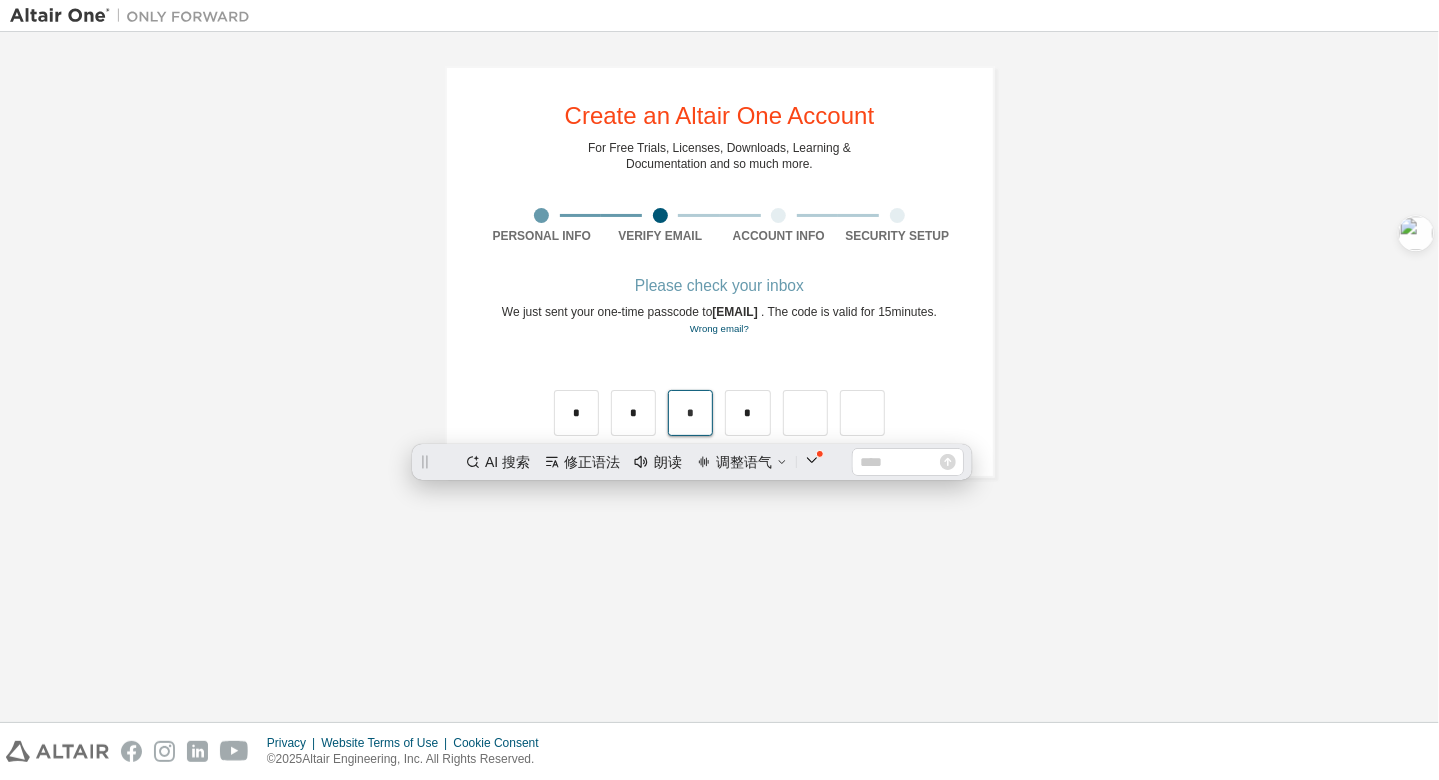 scroll, scrollTop: 0, scrollLeft: 0, axis: both 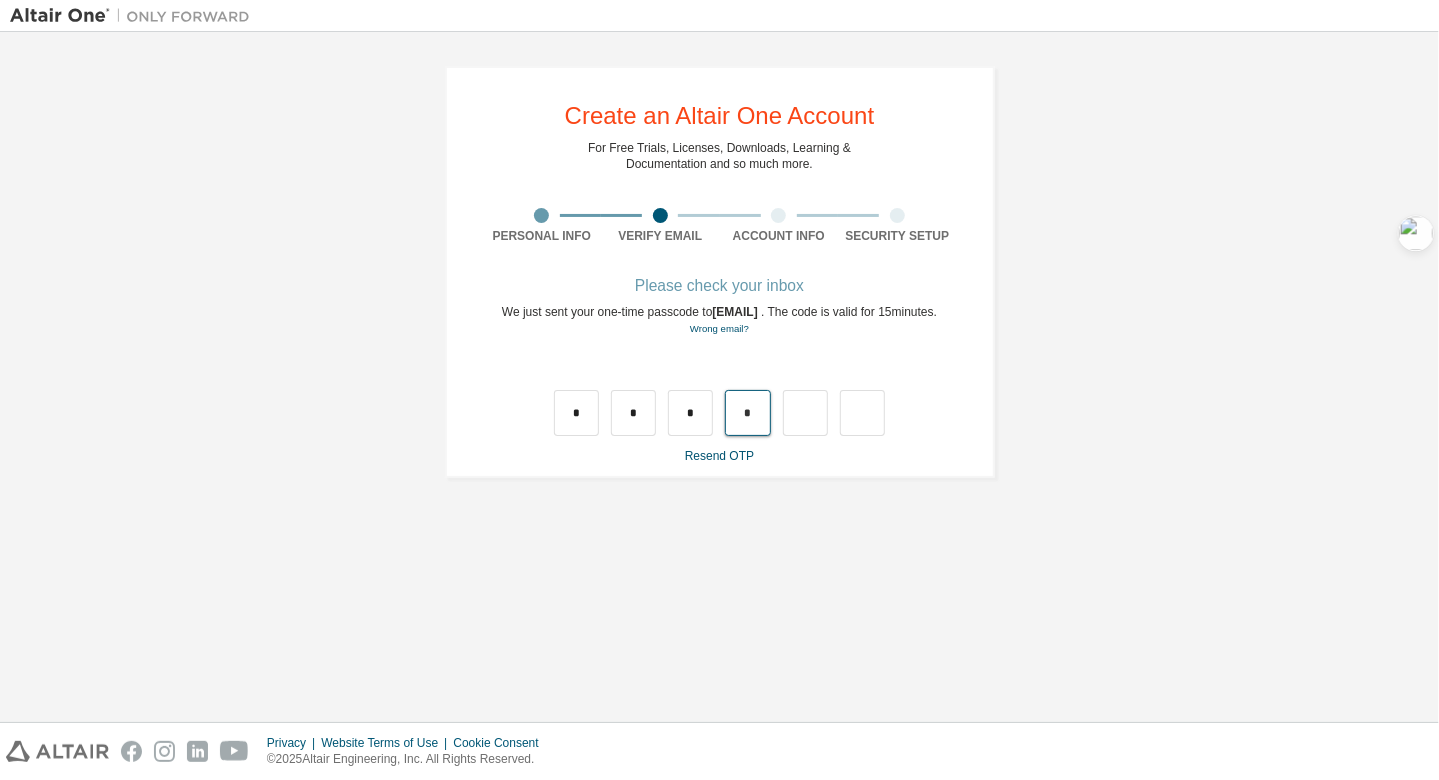 drag, startPoint x: 742, startPoint y: 426, endPoint x: 761, endPoint y: 426, distance: 19 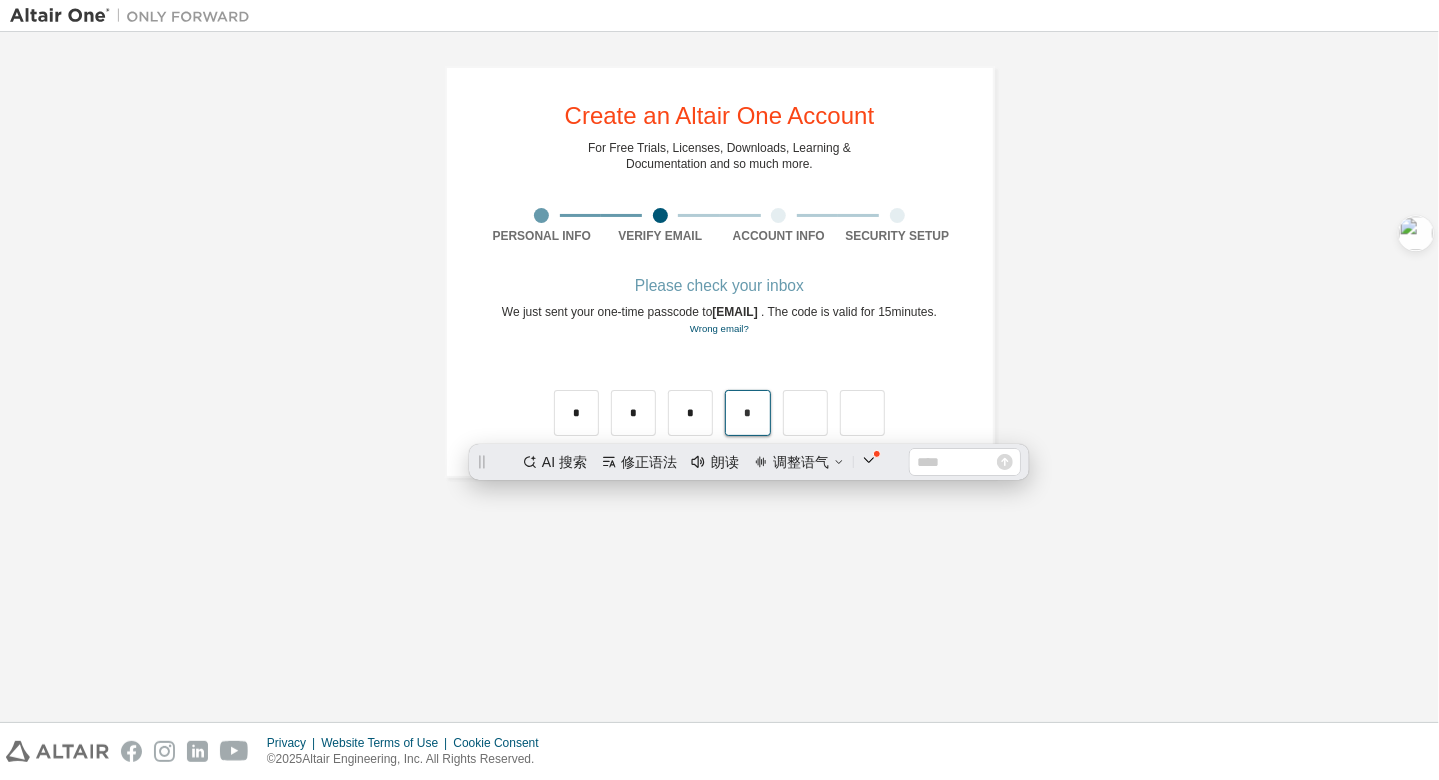 scroll, scrollTop: 0, scrollLeft: 0, axis: both 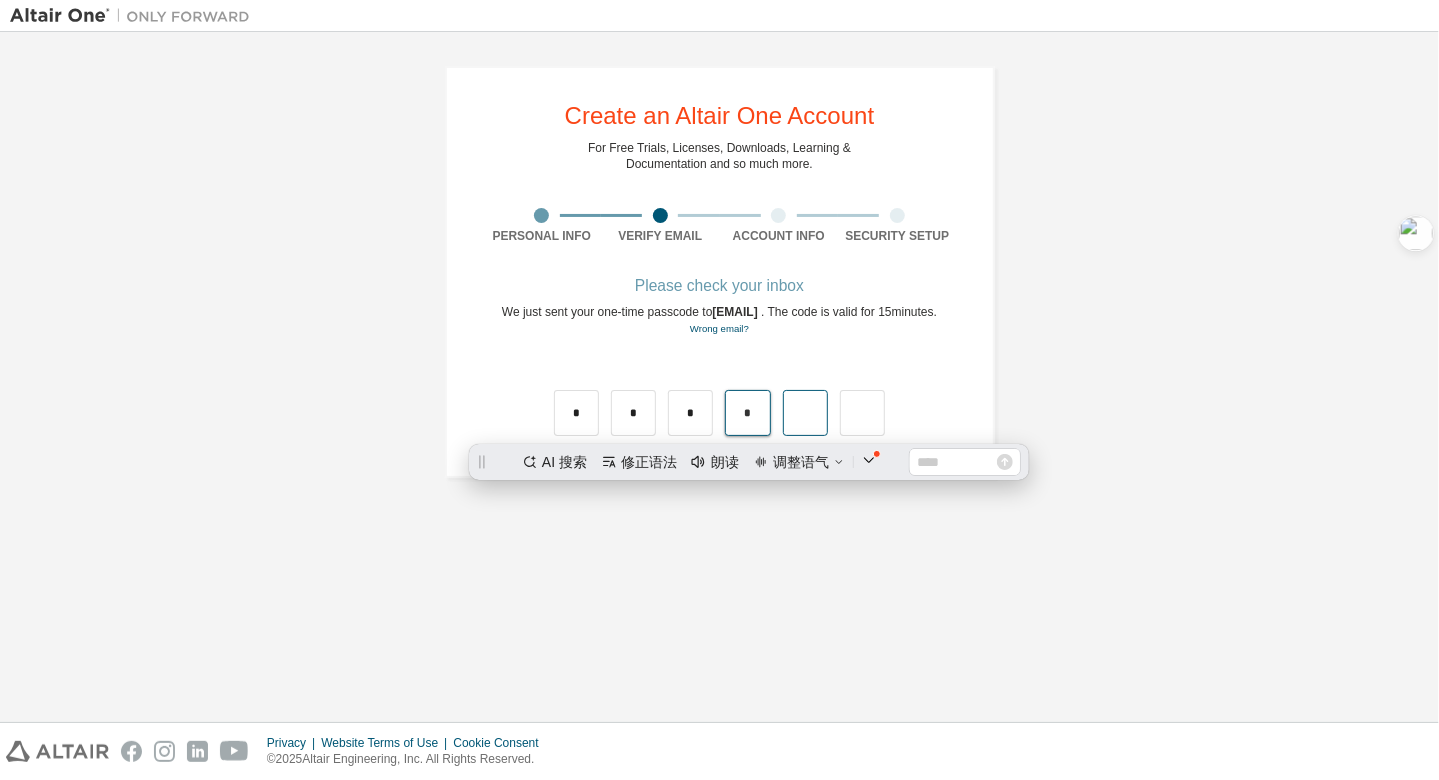type on "*" 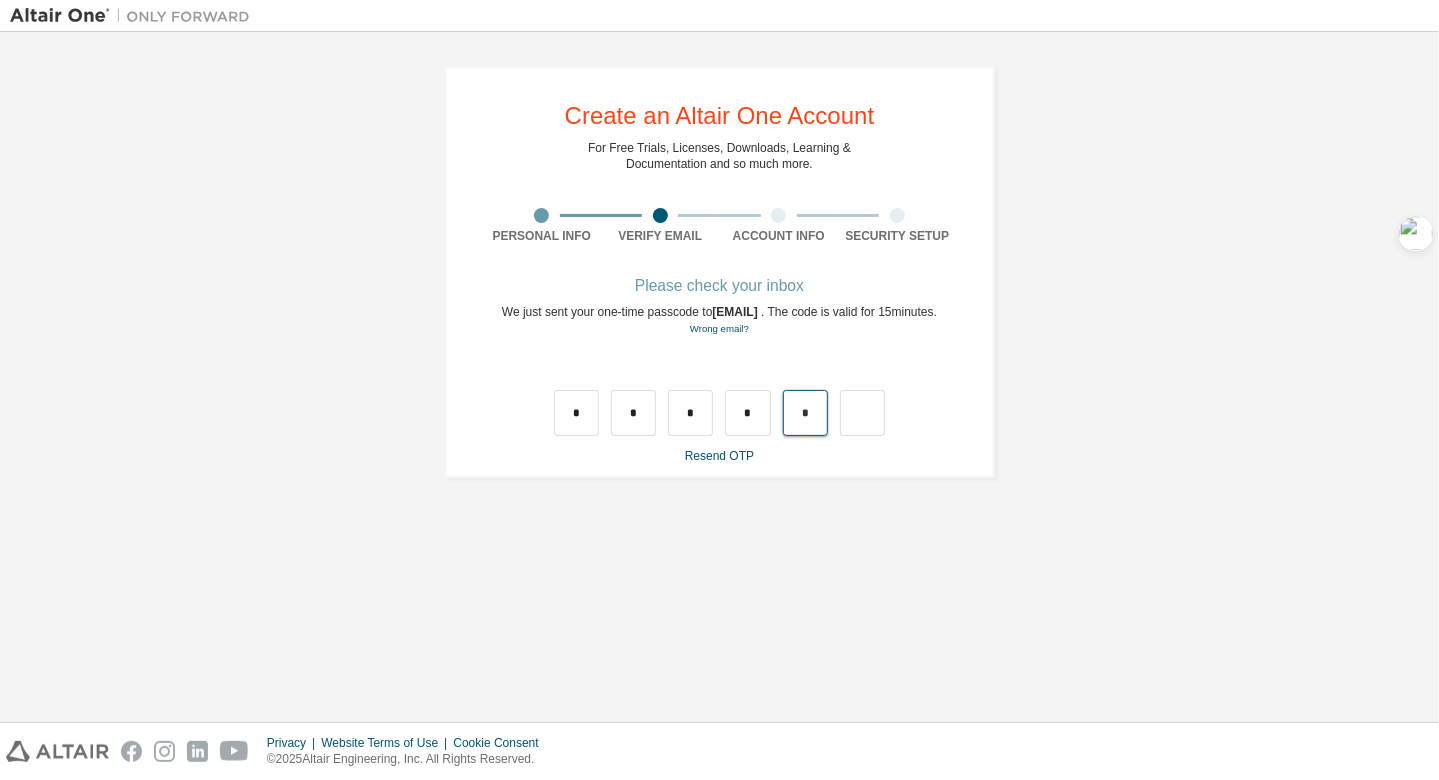 drag, startPoint x: 802, startPoint y: 430, endPoint x: 812, endPoint y: 431, distance: 10.049875 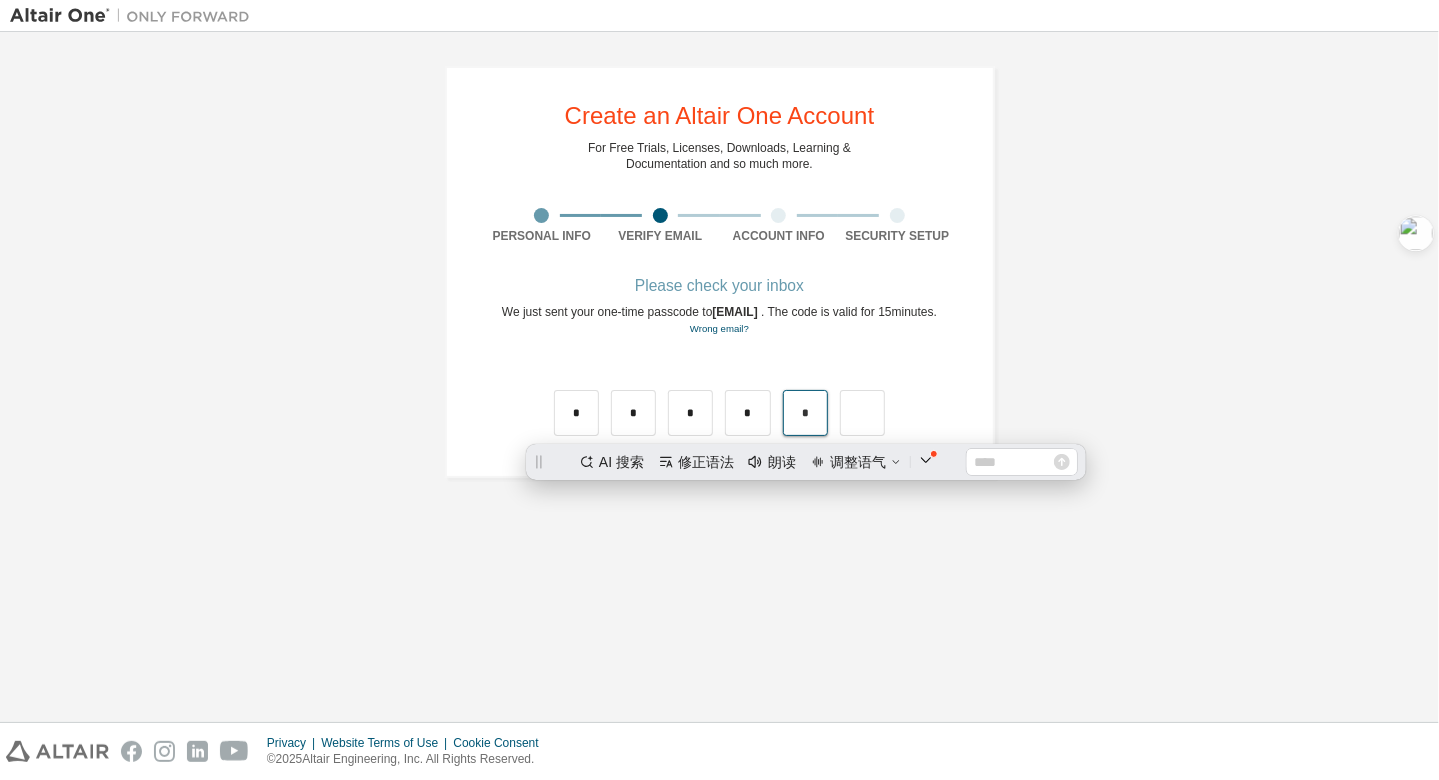 scroll, scrollTop: 0, scrollLeft: 0, axis: both 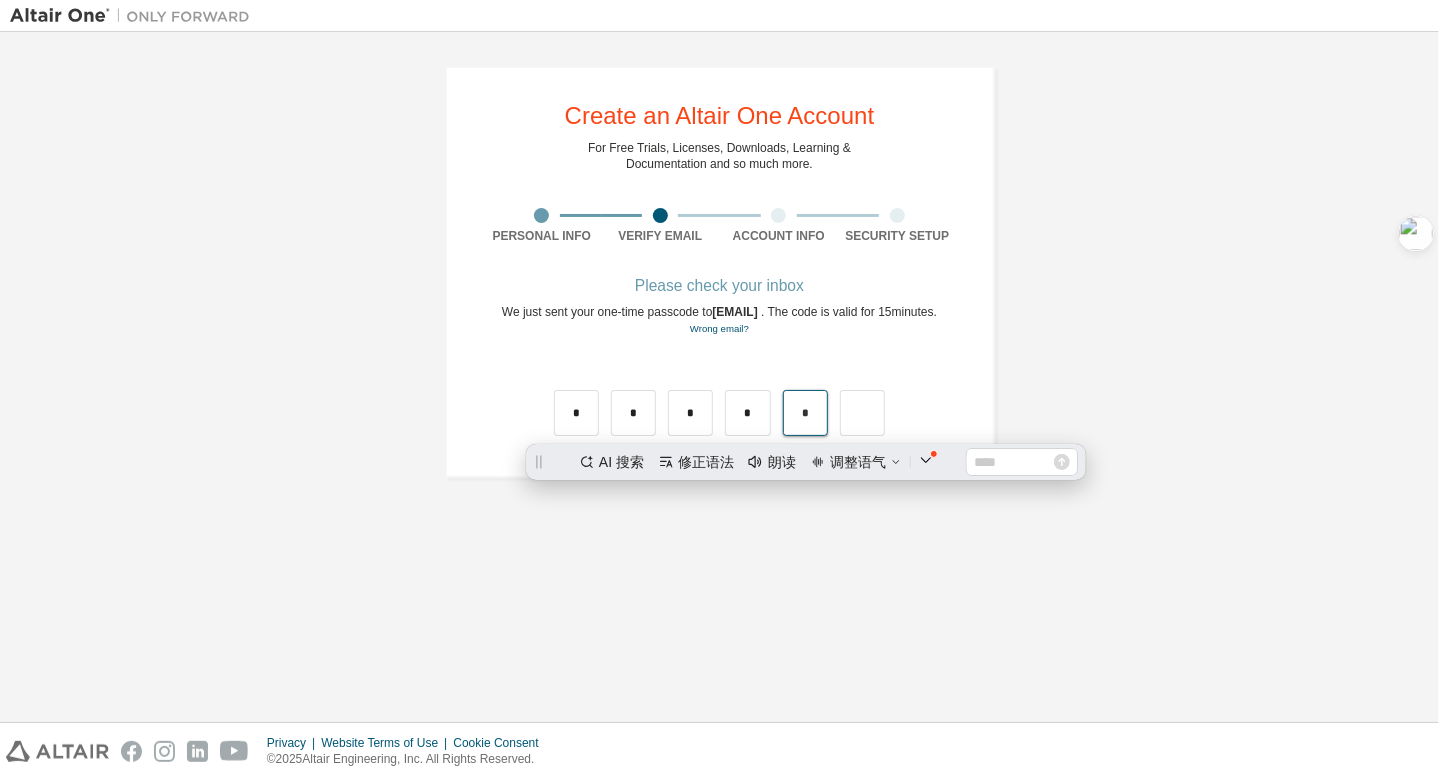 type on "*" 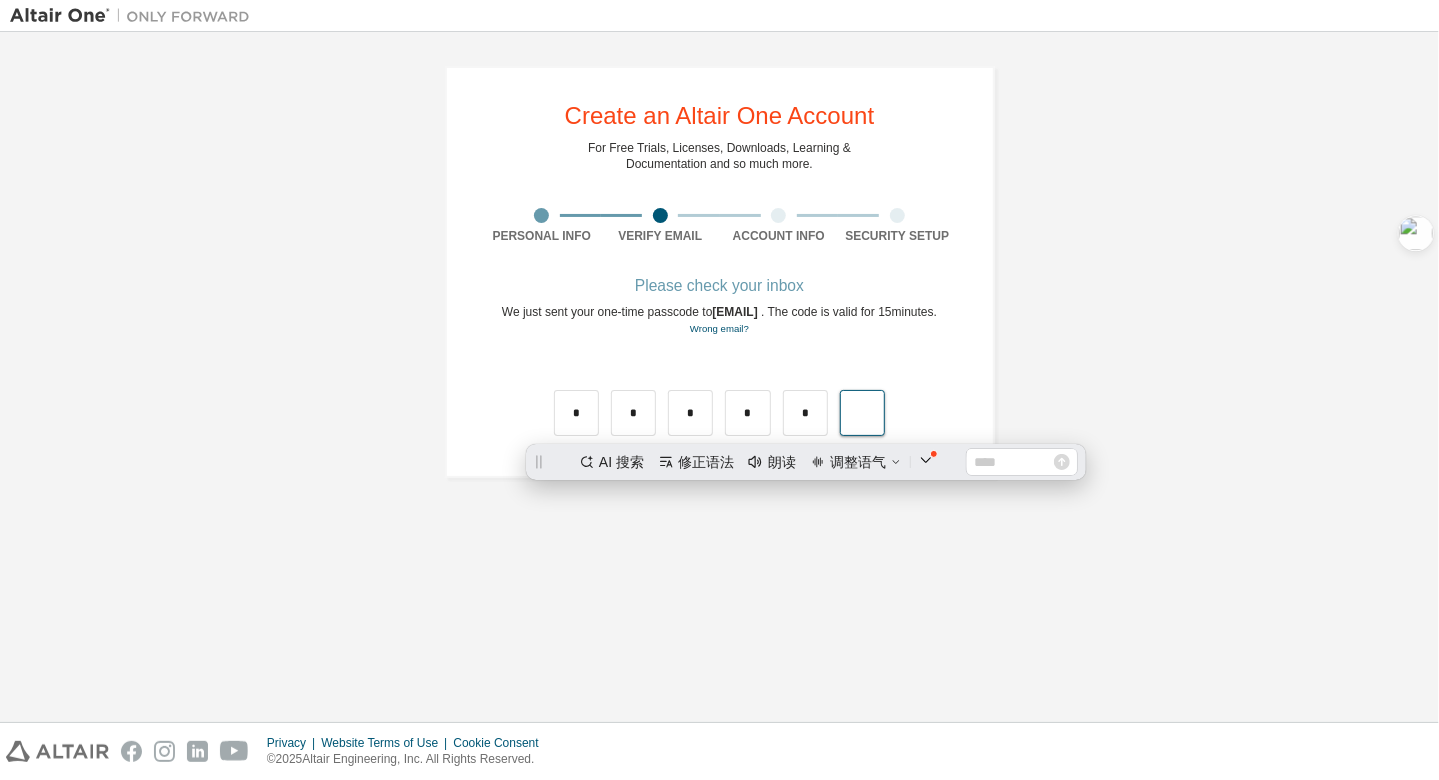 type on "*" 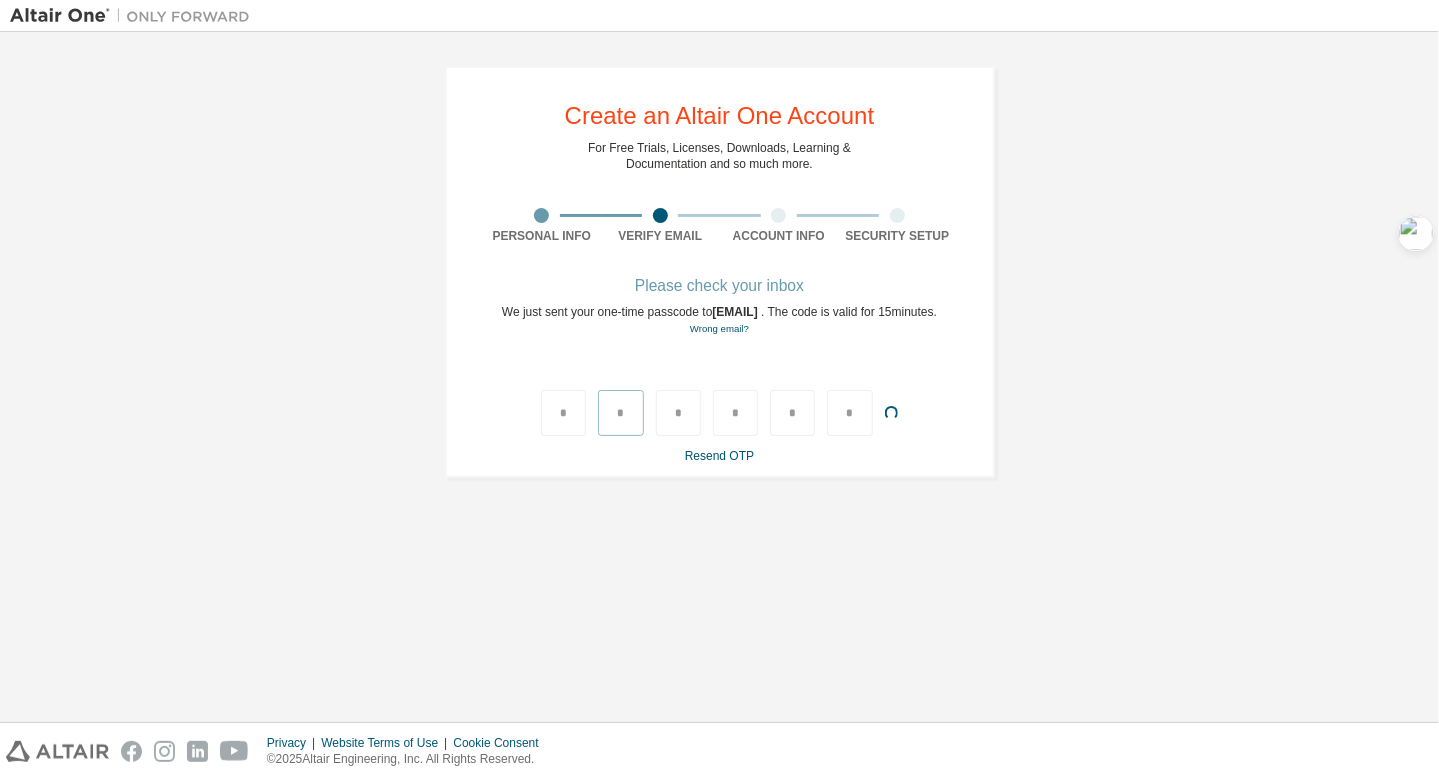 type 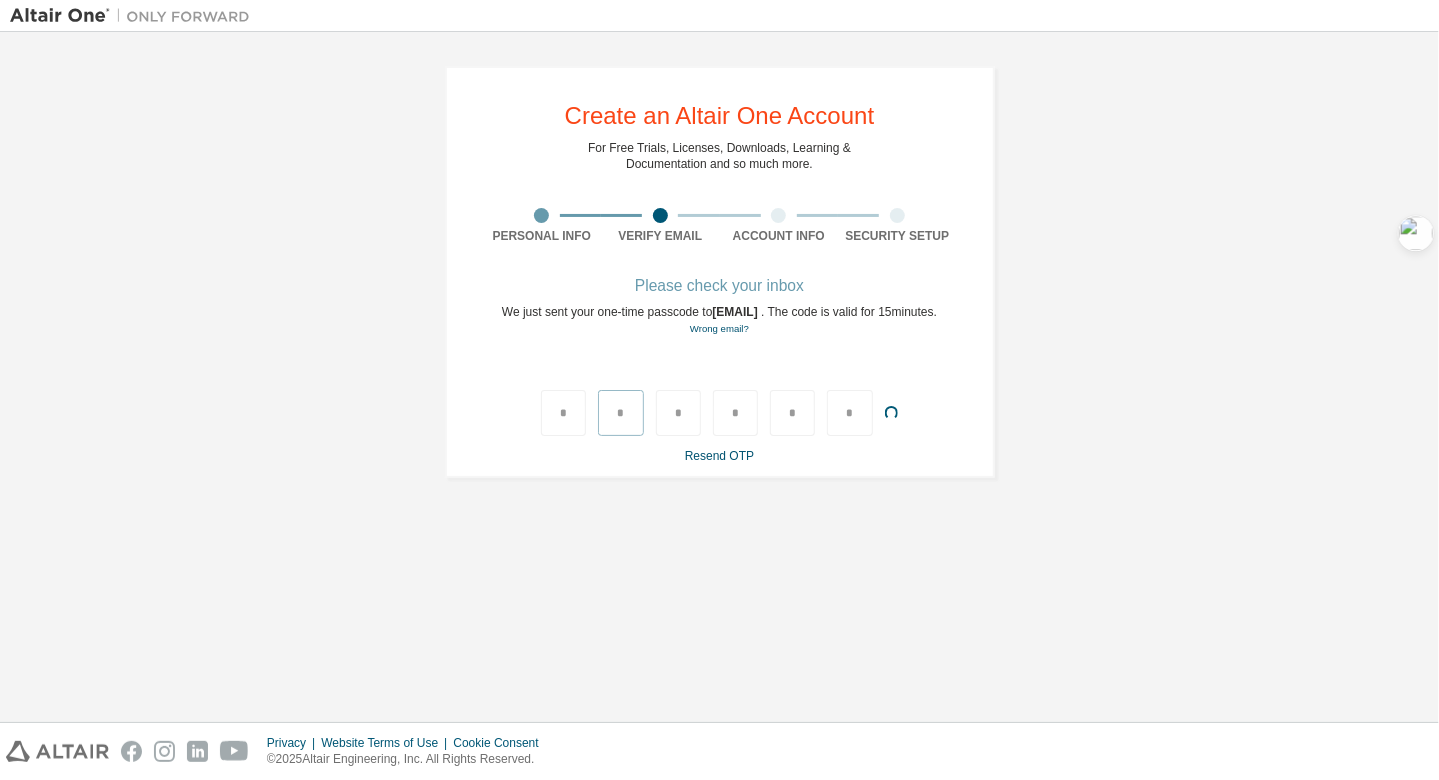 type 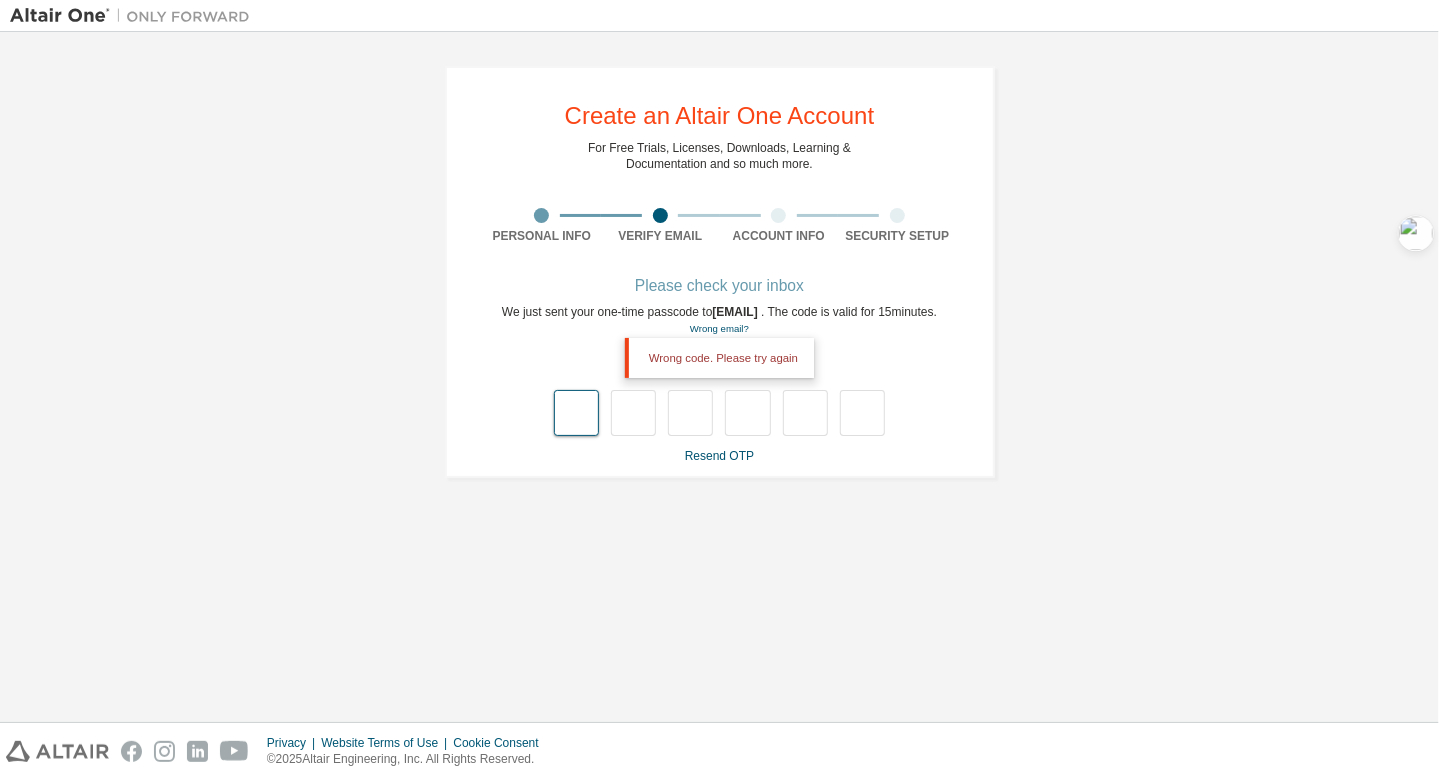 click at bounding box center (576, 413) 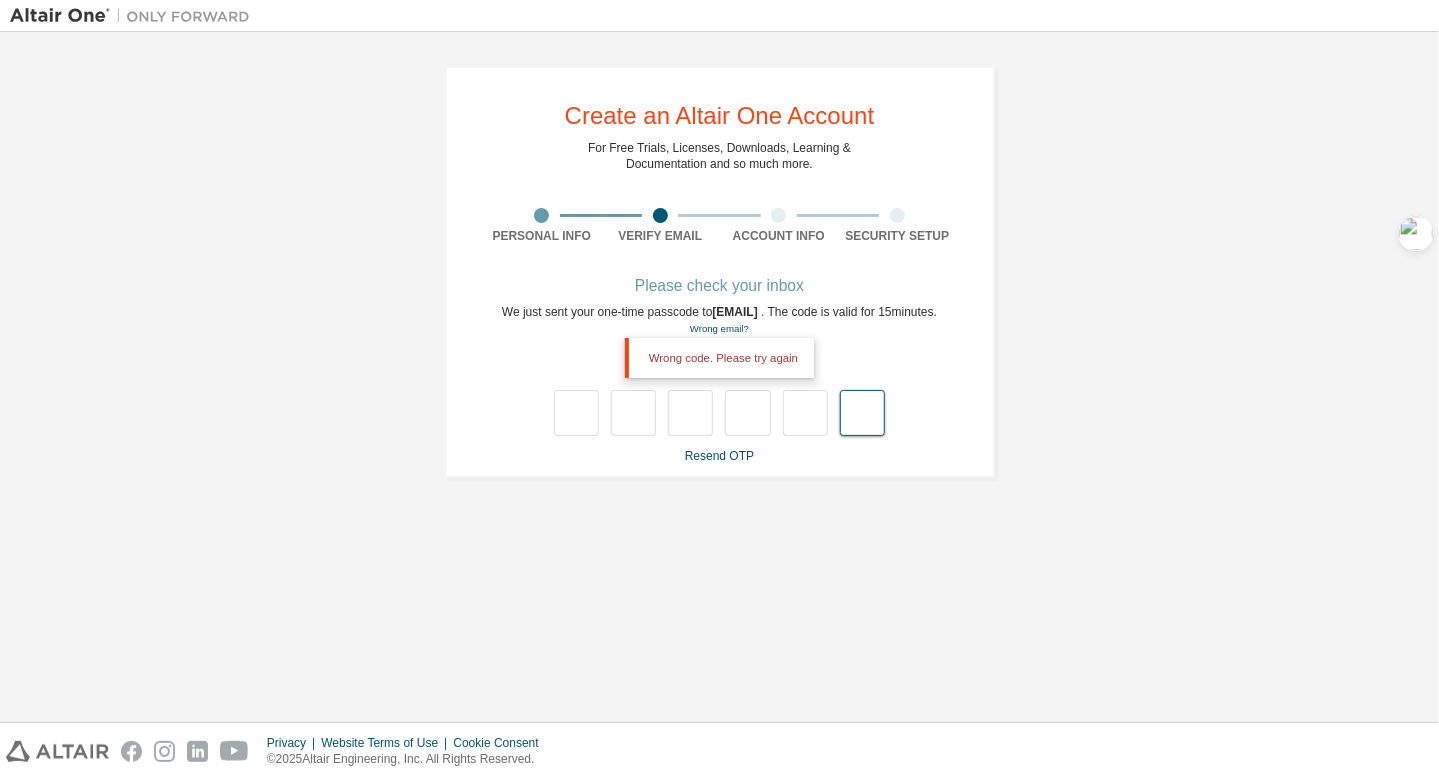 click at bounding box center (862, 413) 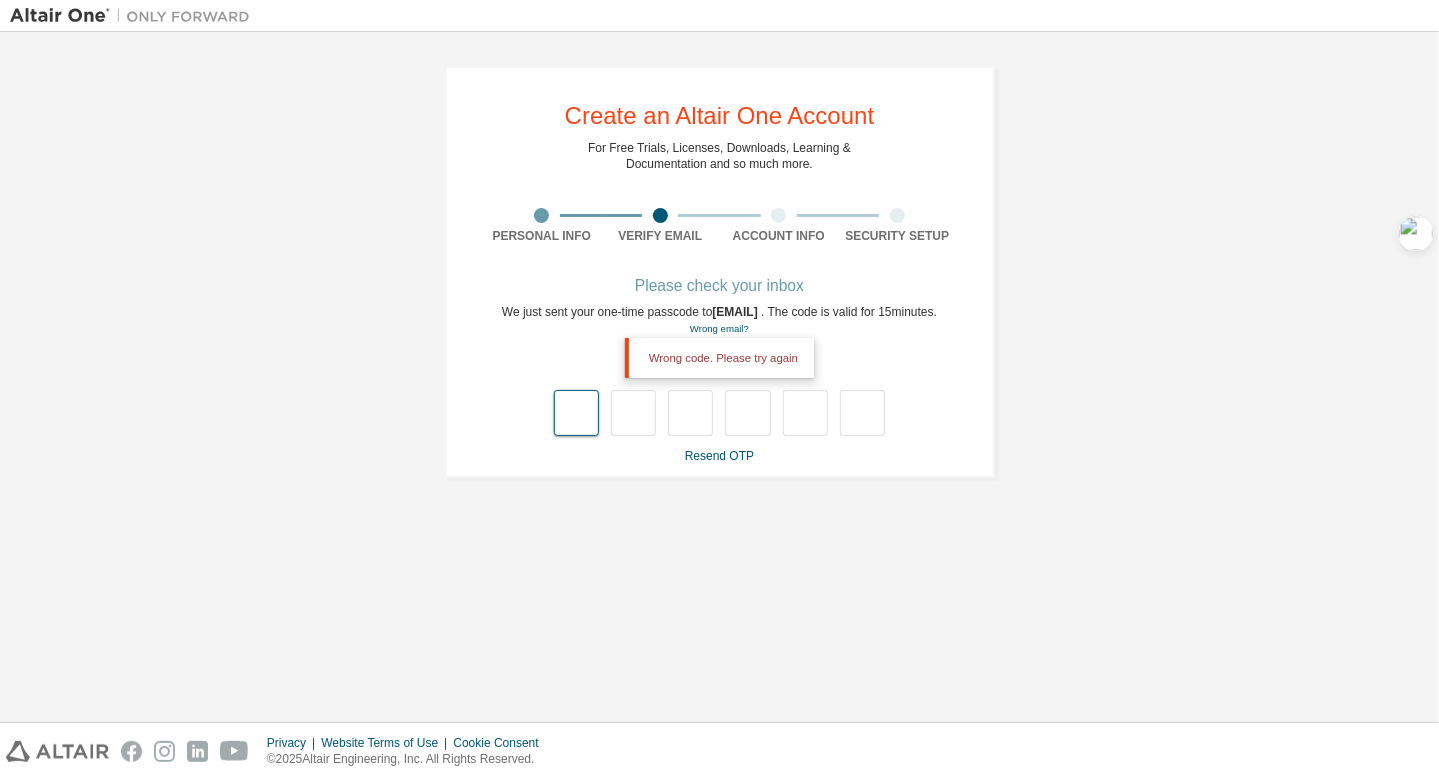 click at bounding box center [576, 413] 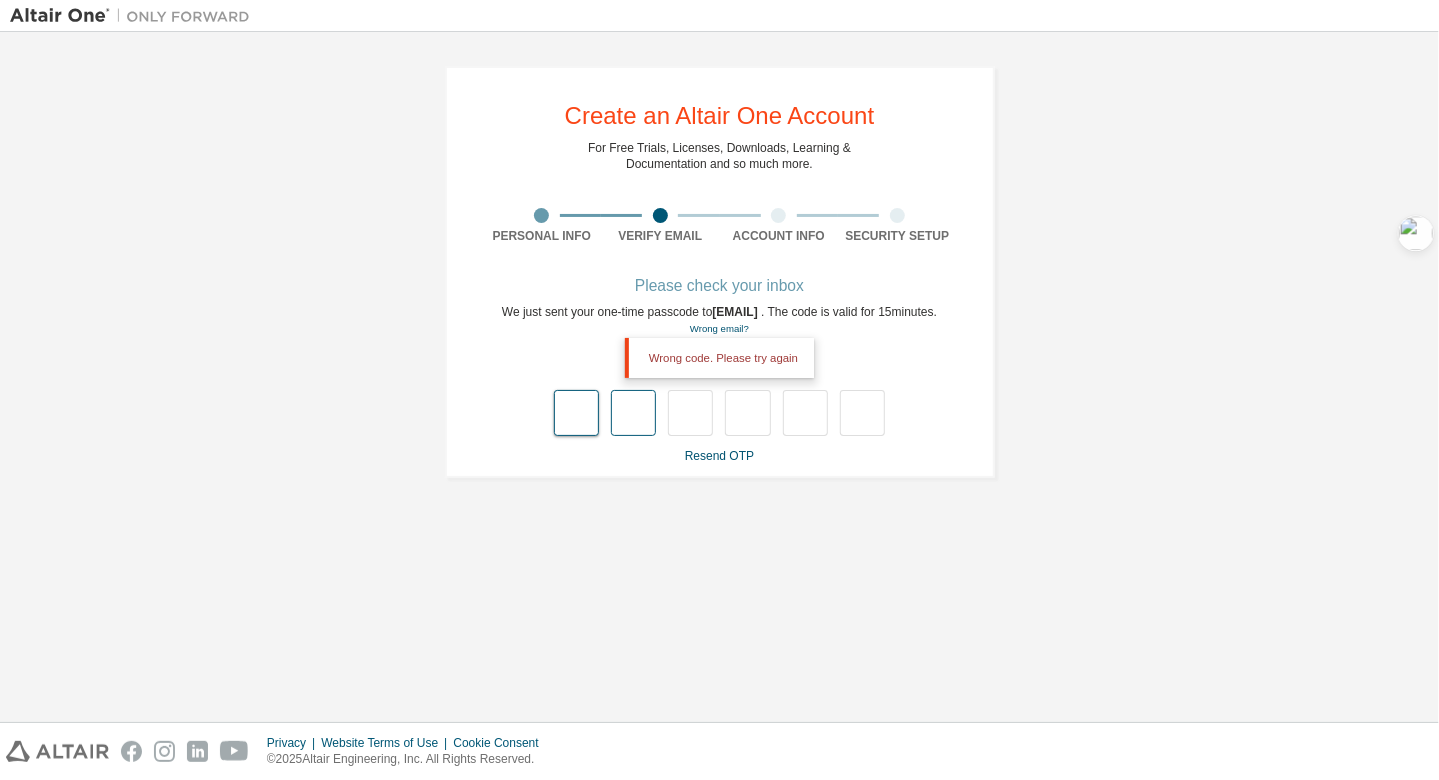 type on "*" 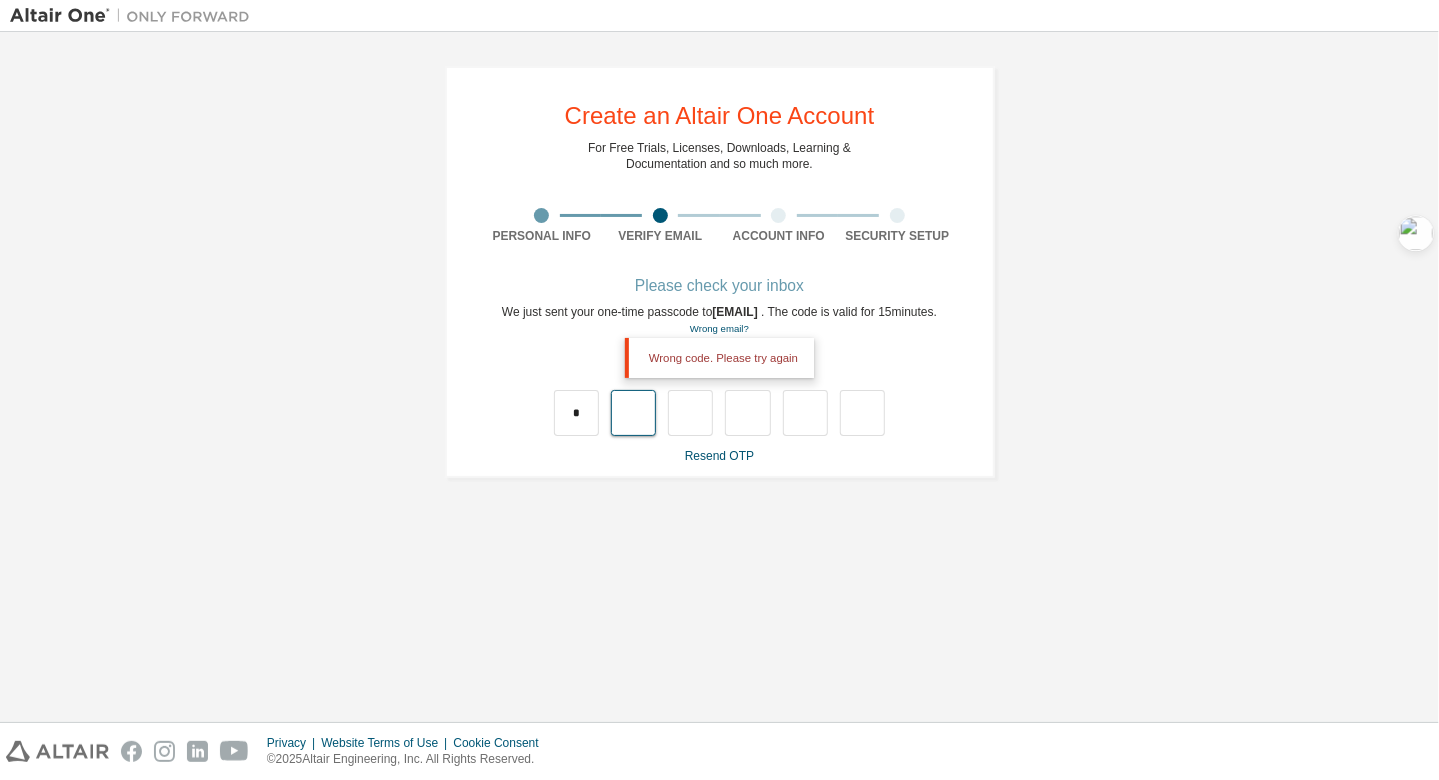 type on "*" 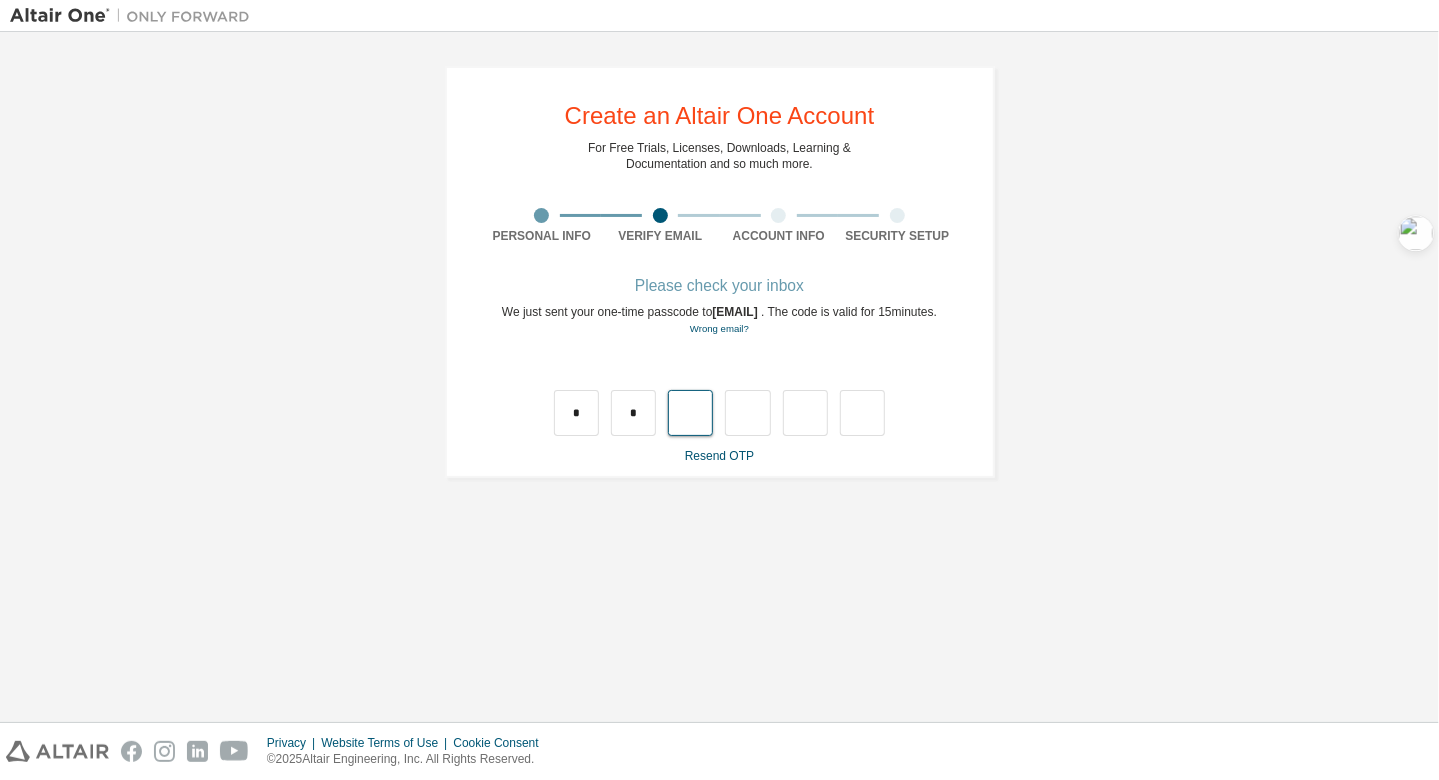 type on "*" 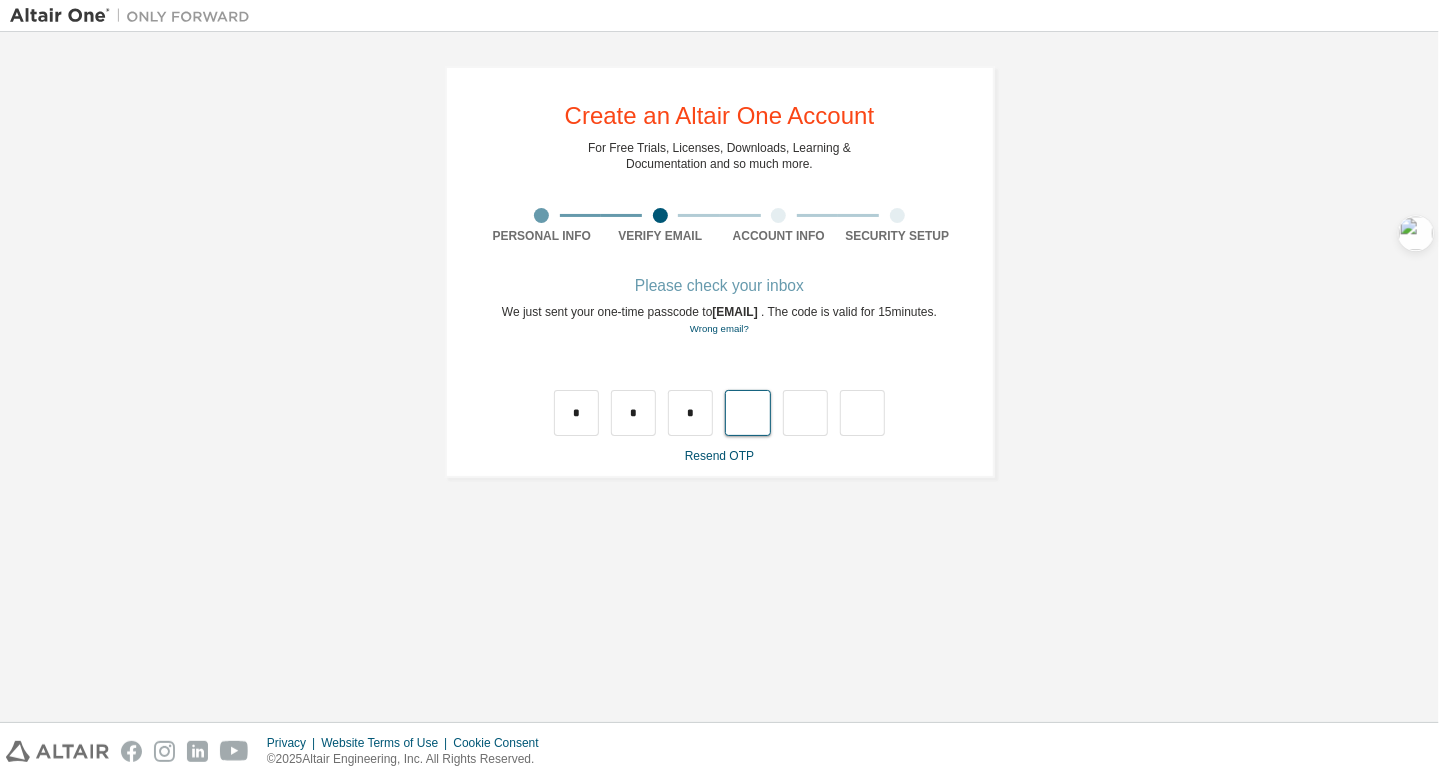 type on "*" 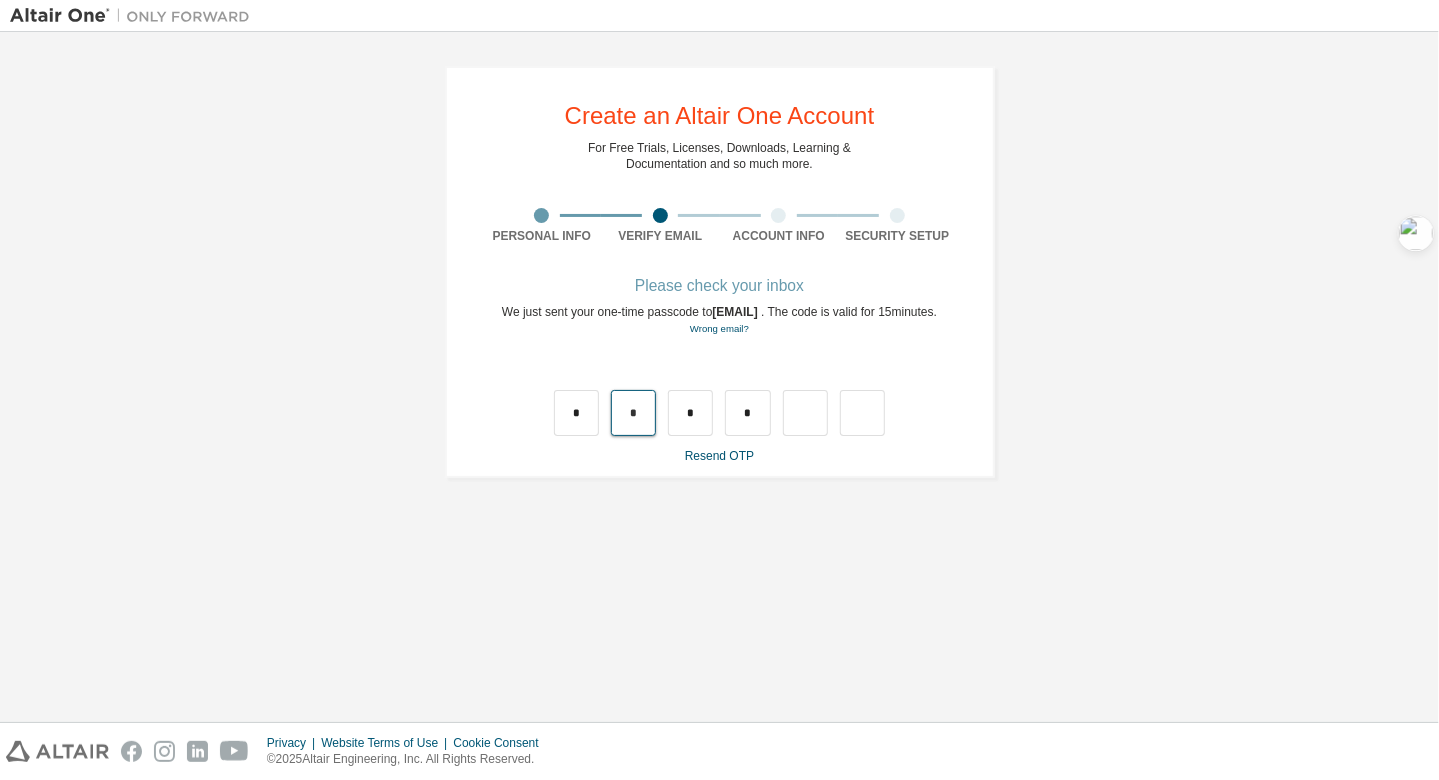 drag, startPoint x: 635, startPoint y: 428, endPoint x: 647, endPoint y: 428, distance: 12 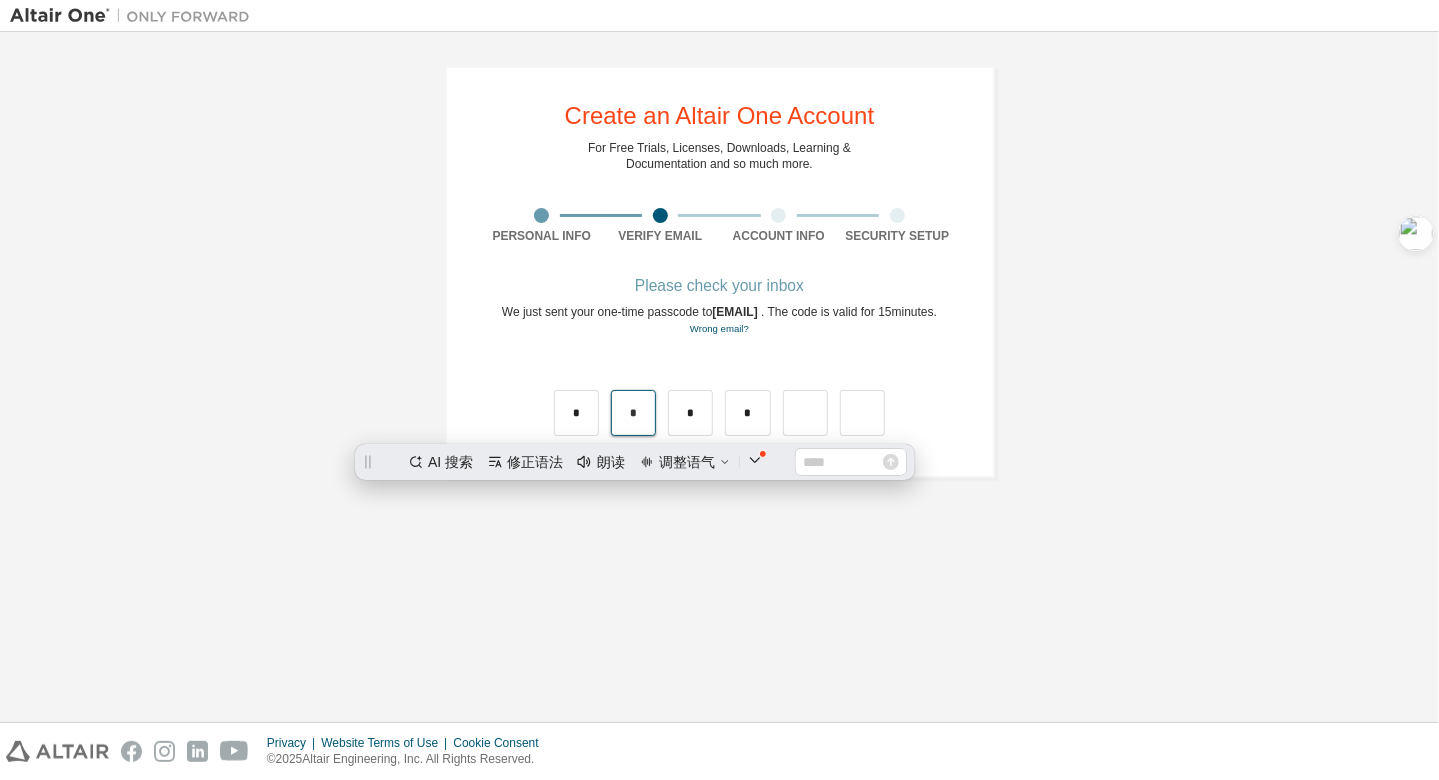 scroll, scrollTop: 0, scrollLeft: 0, axis: both 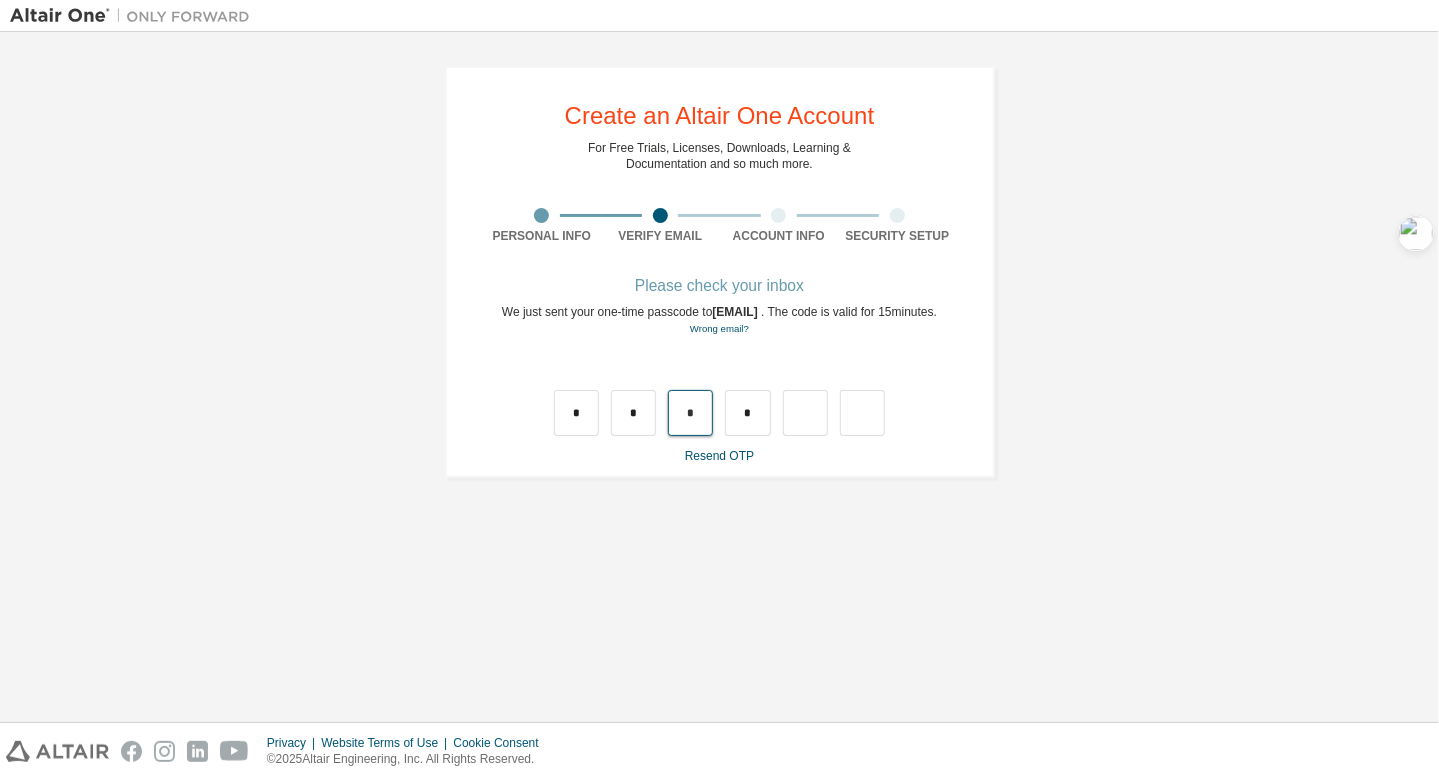 drag, startPoint x: 687, startPoint y: 428, endPoint x: 698, endPoint y: 428, distance: 11 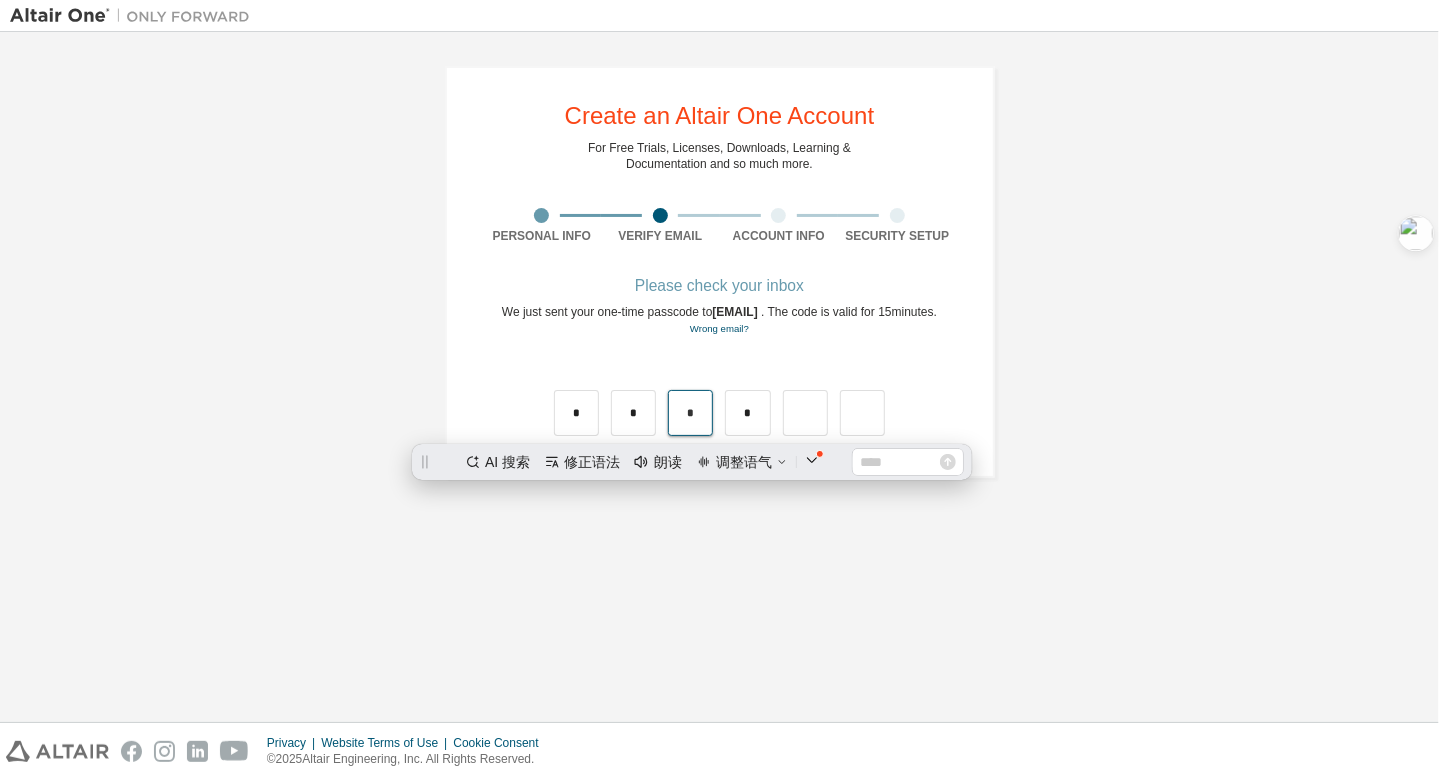 scroll, scrollTop: 0, scrollLeft: 0, axis: both 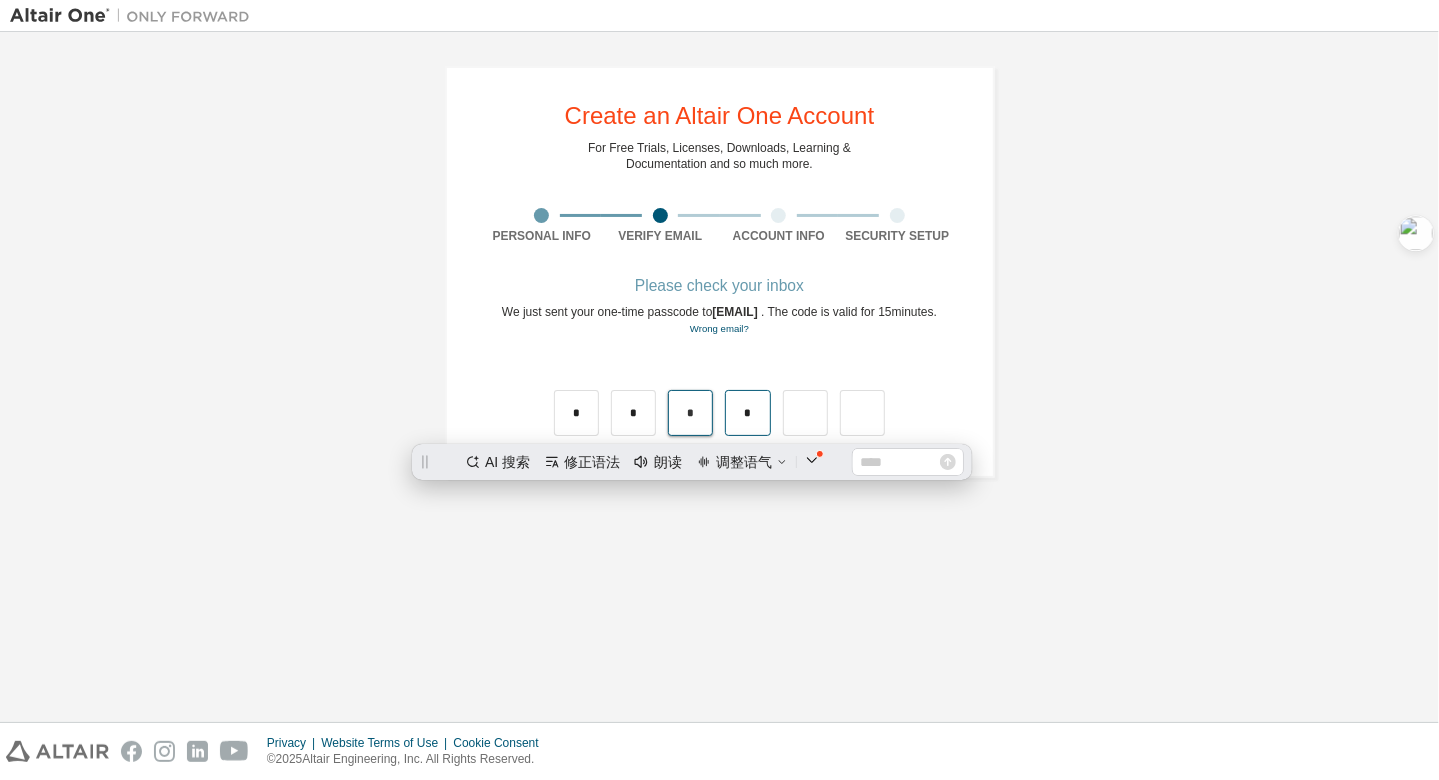 type on "*" 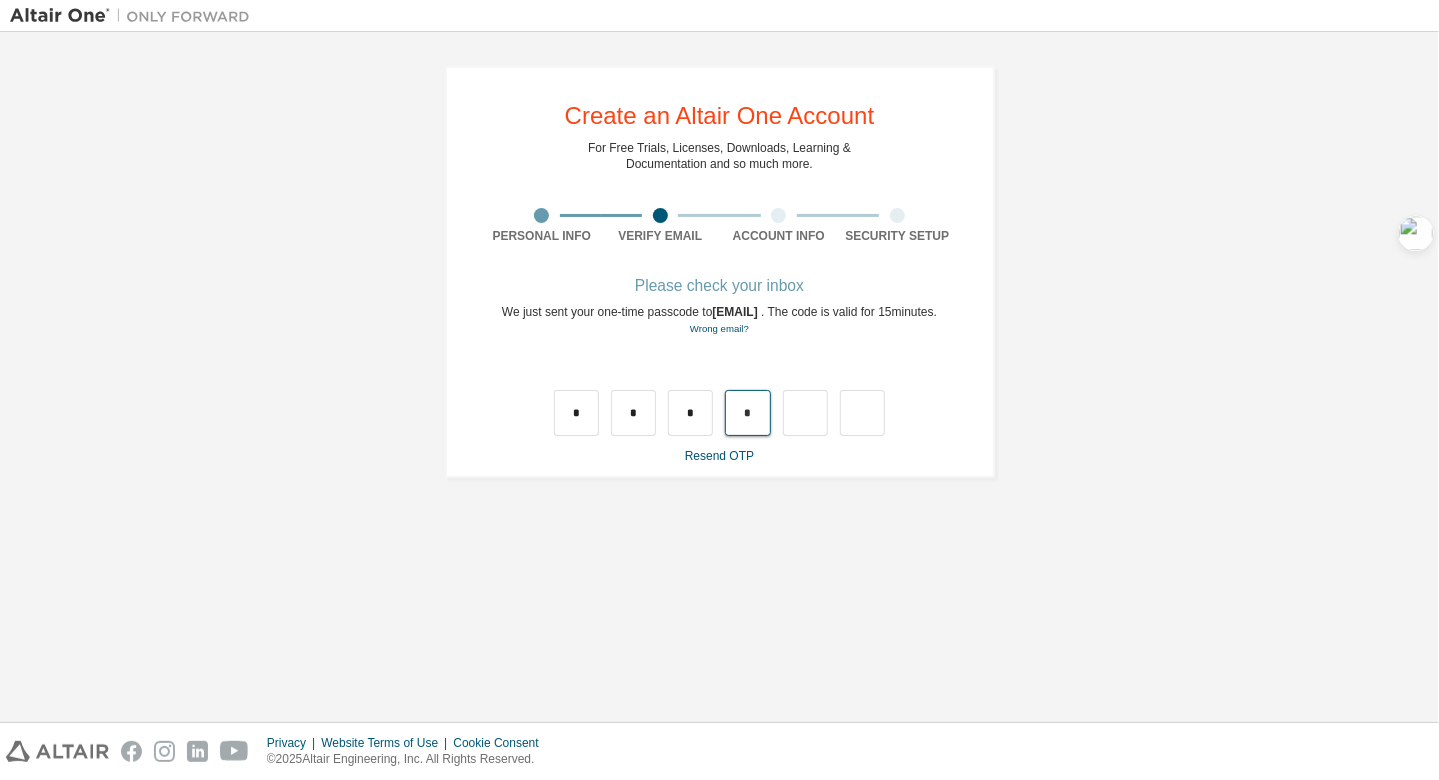 click on "*" at bounding box center [747, 413] 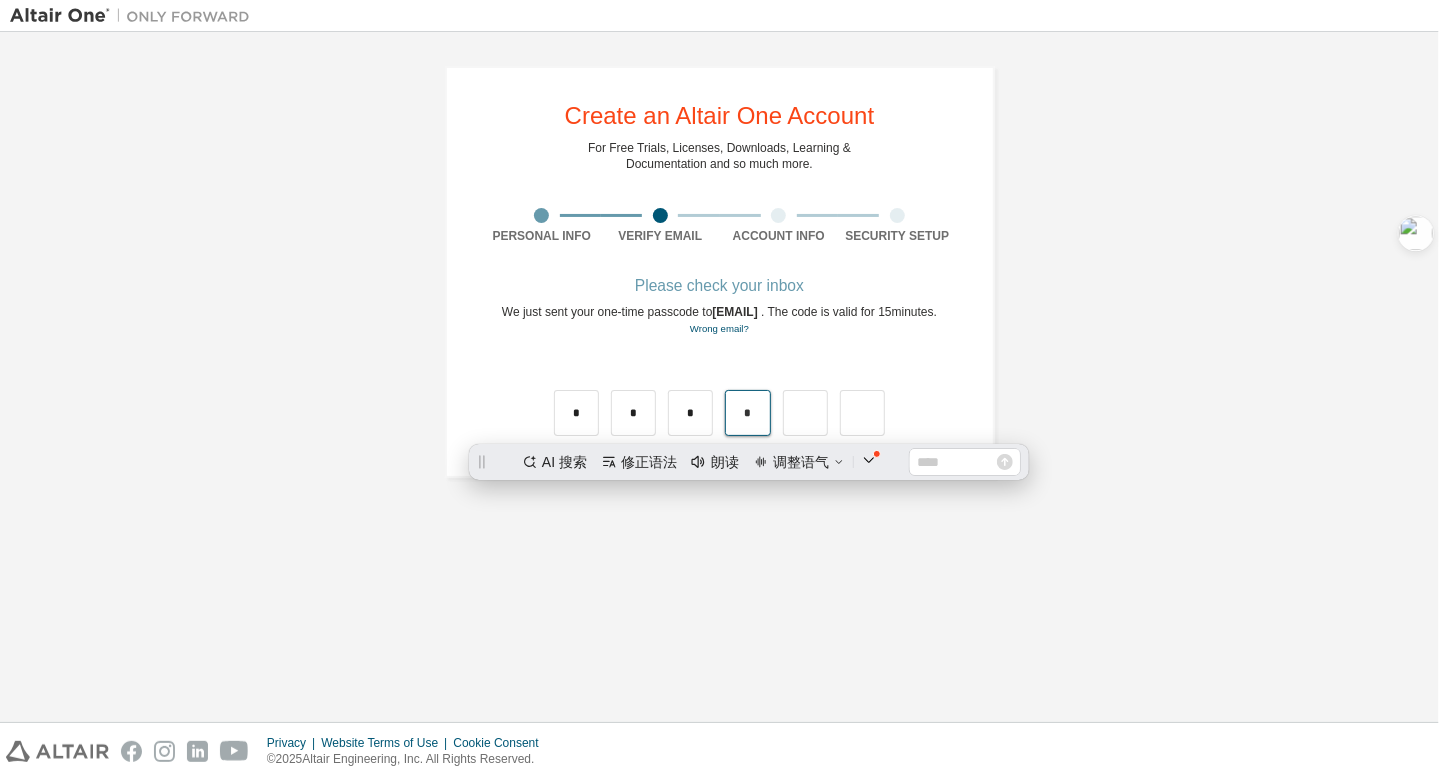 scroll, scrollTop: 0, scrollLeft: 0, axis: both 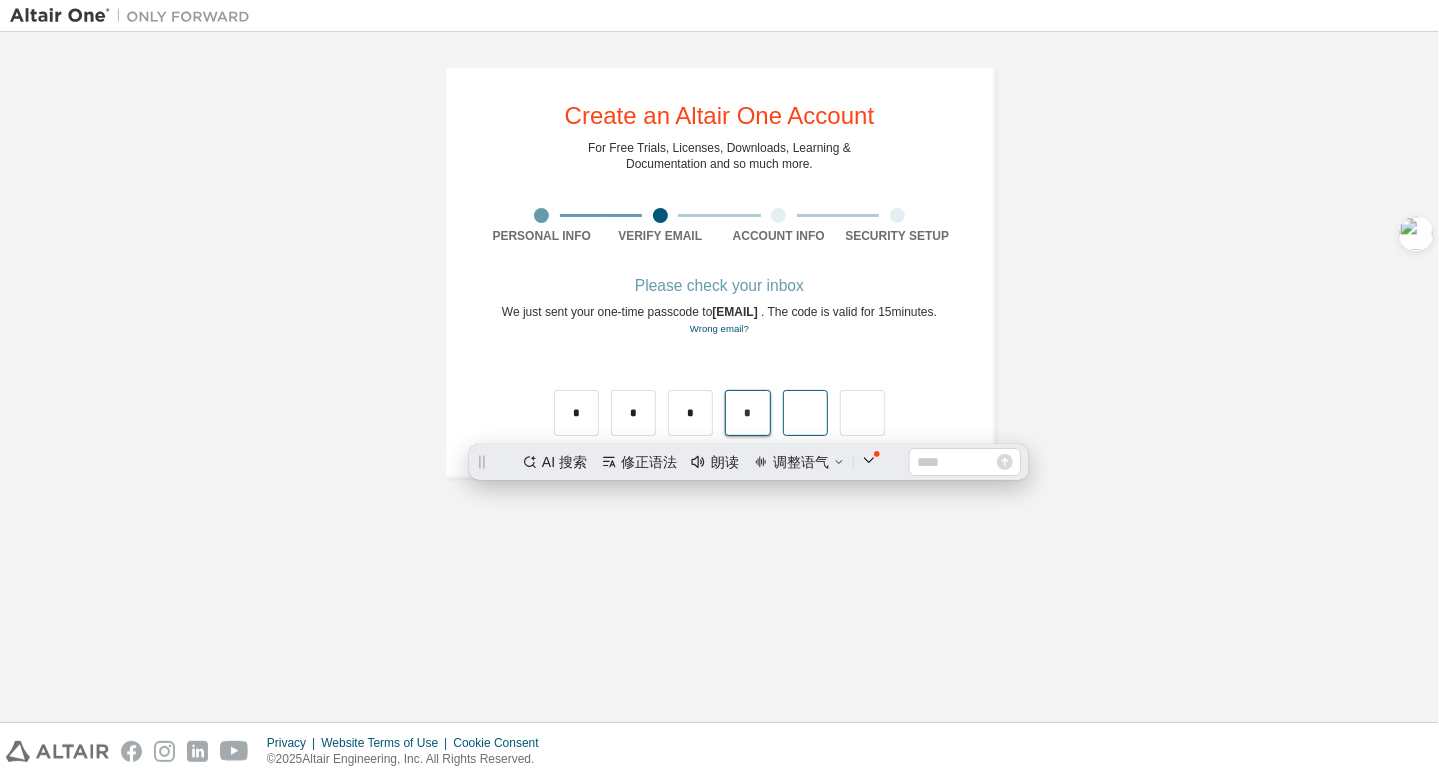 type on "*" 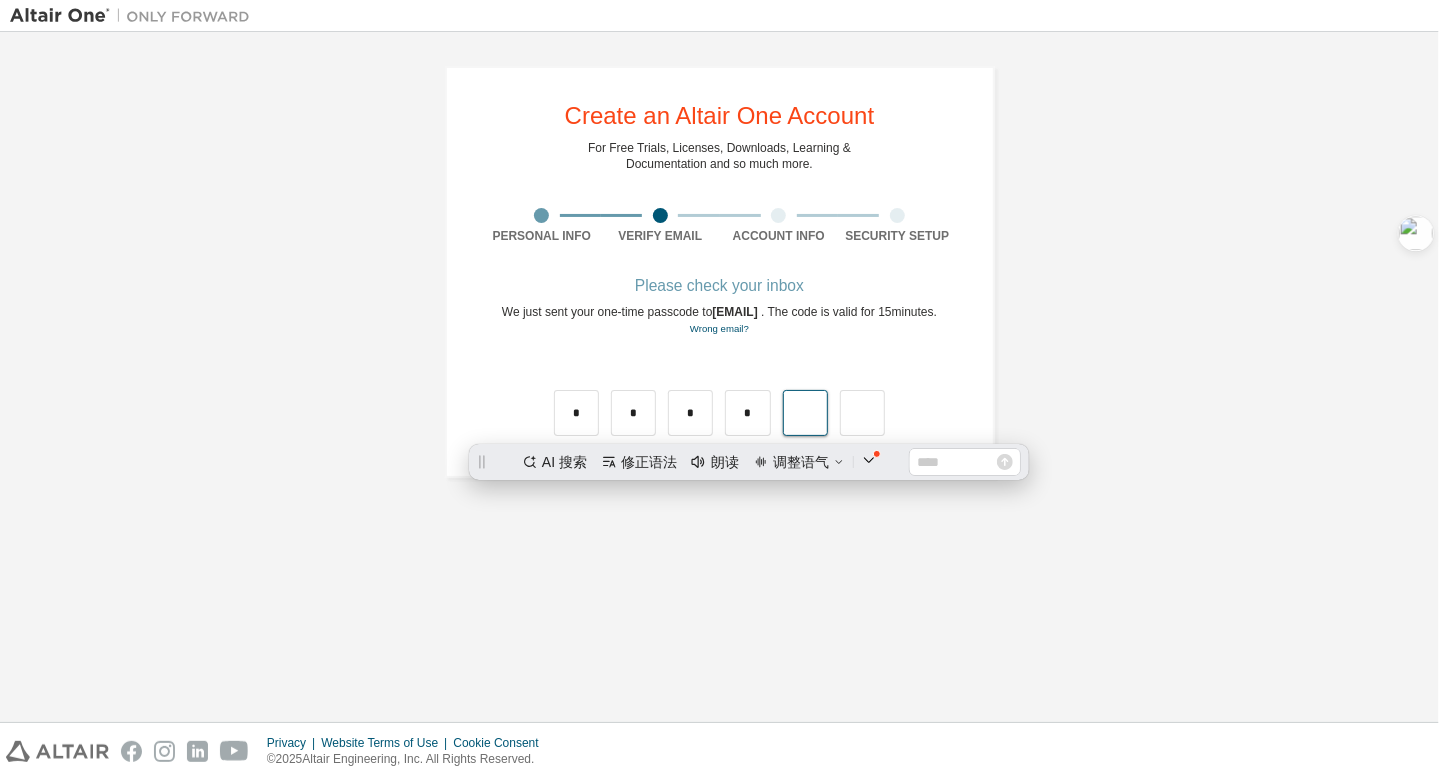 type on "*" 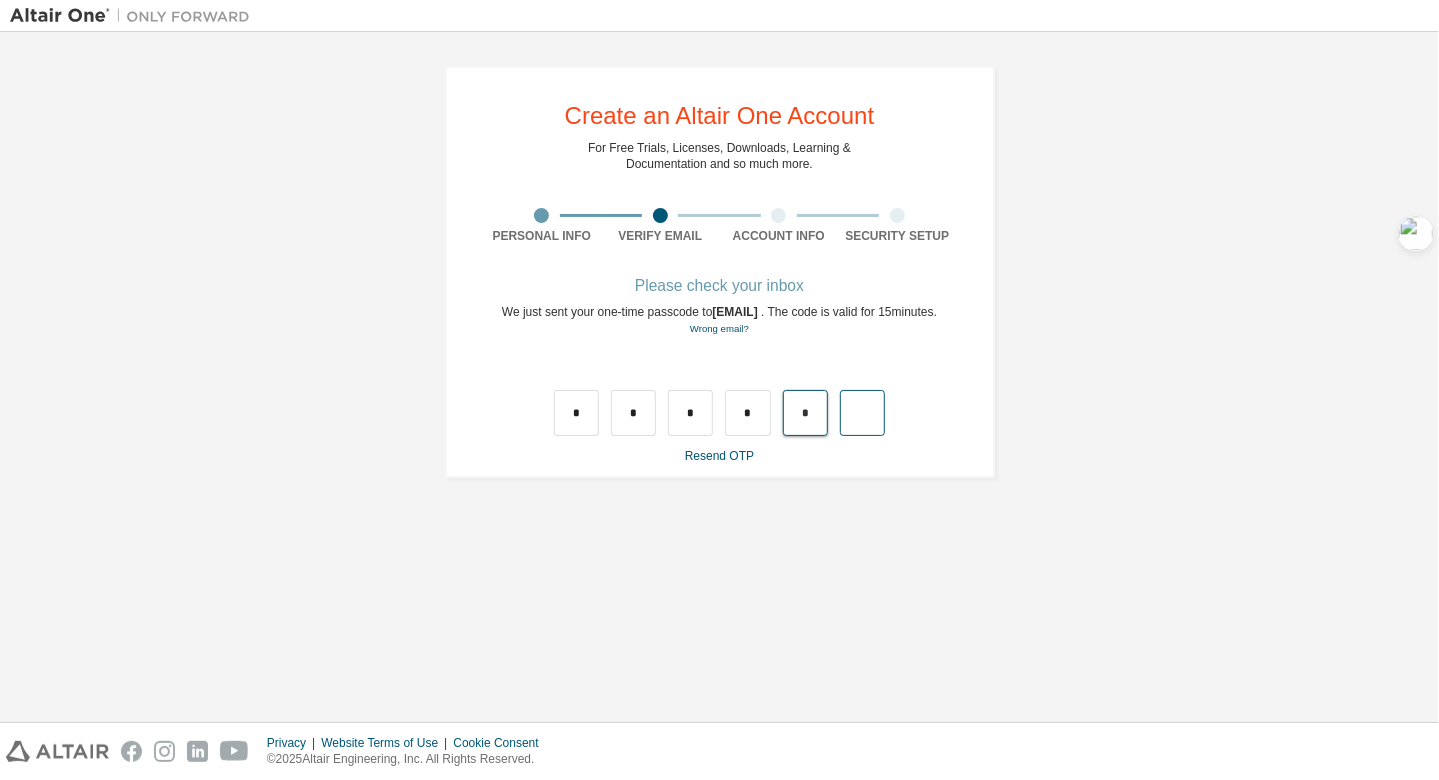 drag, startPoint x: 797, startPoint y: 429, endPoint x: 875, endPoint y: 429, distance: 78 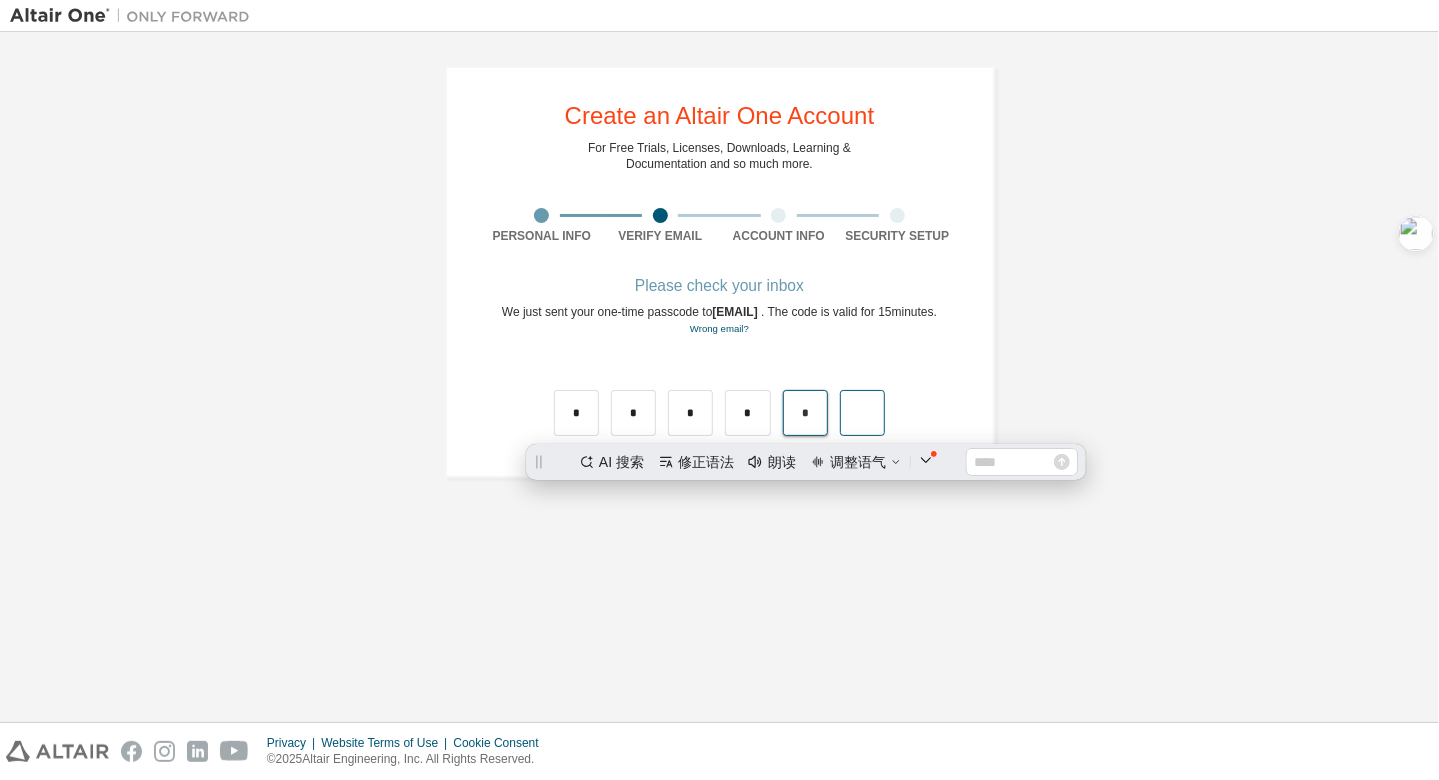 scroll, scrollTop: 0, scrollLeft: 0, axis: both 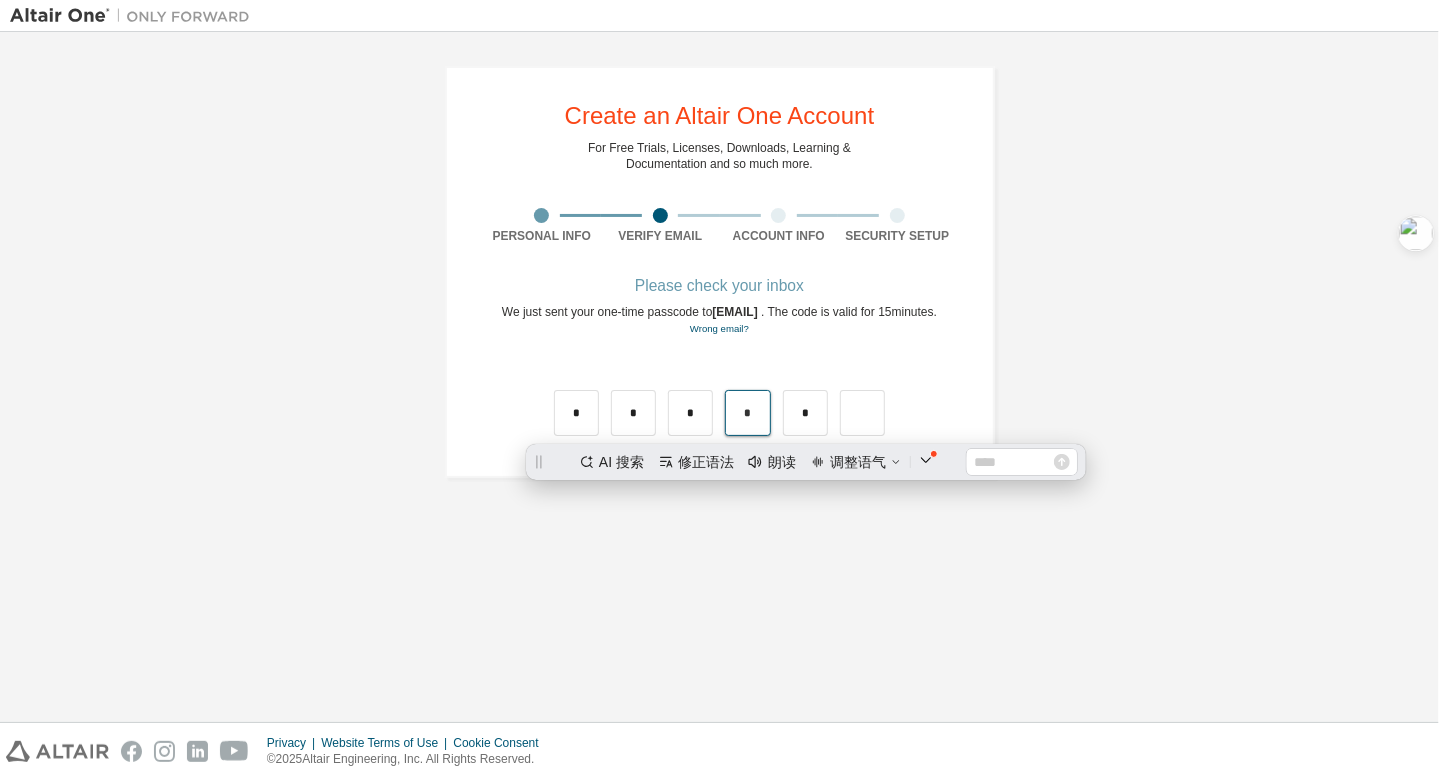 drag, startPoint x: 739, startPoint y: 426, endPoint x: 776, endPoint y: 428, distance: 37.054016 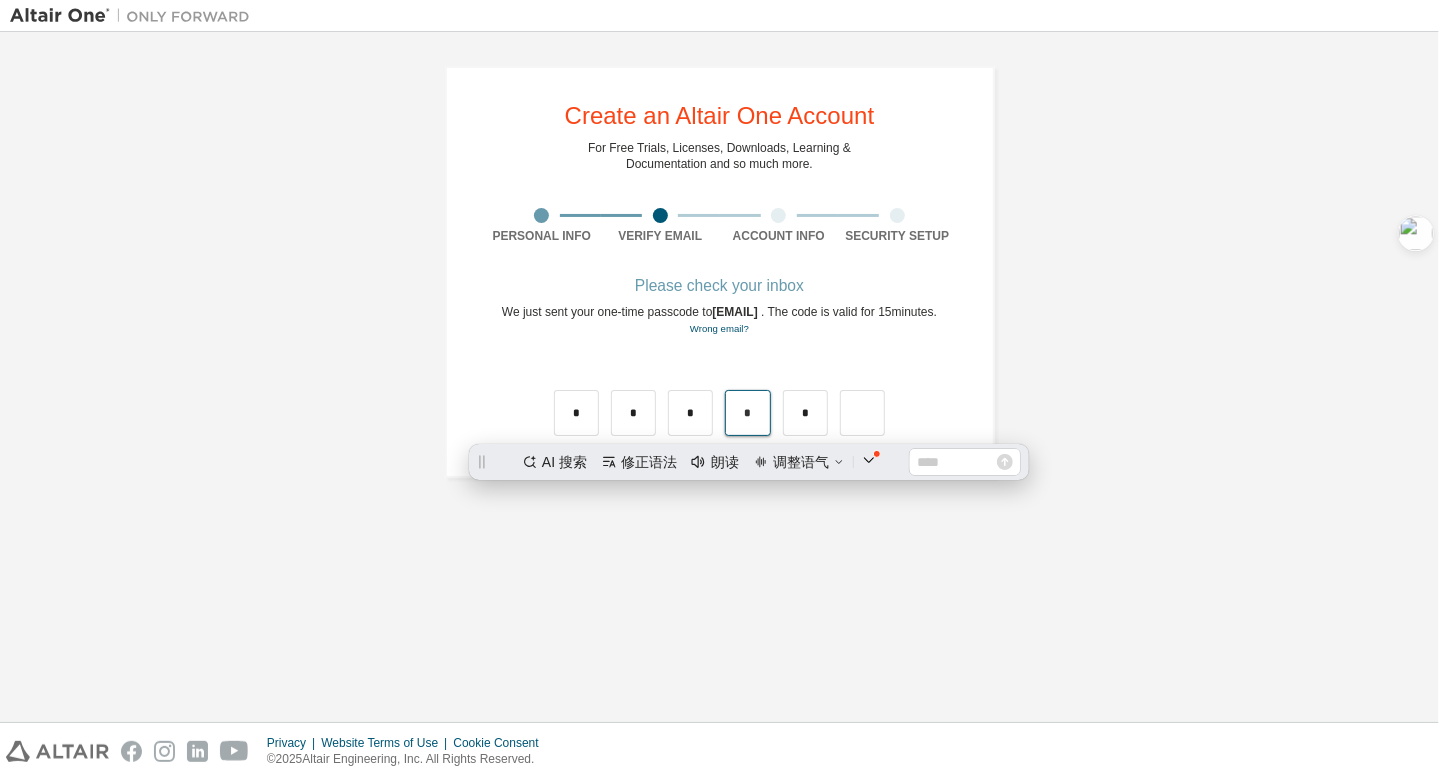 type on "*" 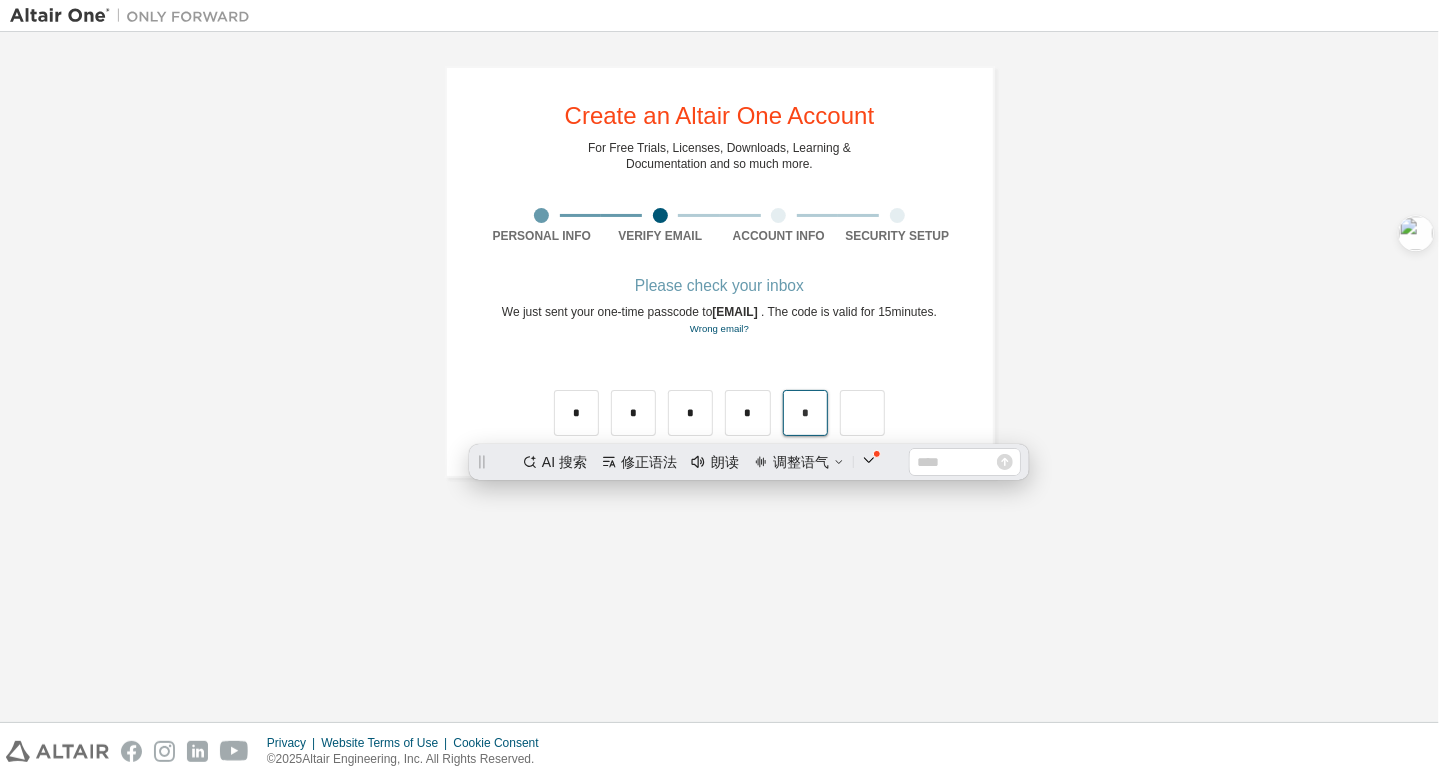 type on "*" 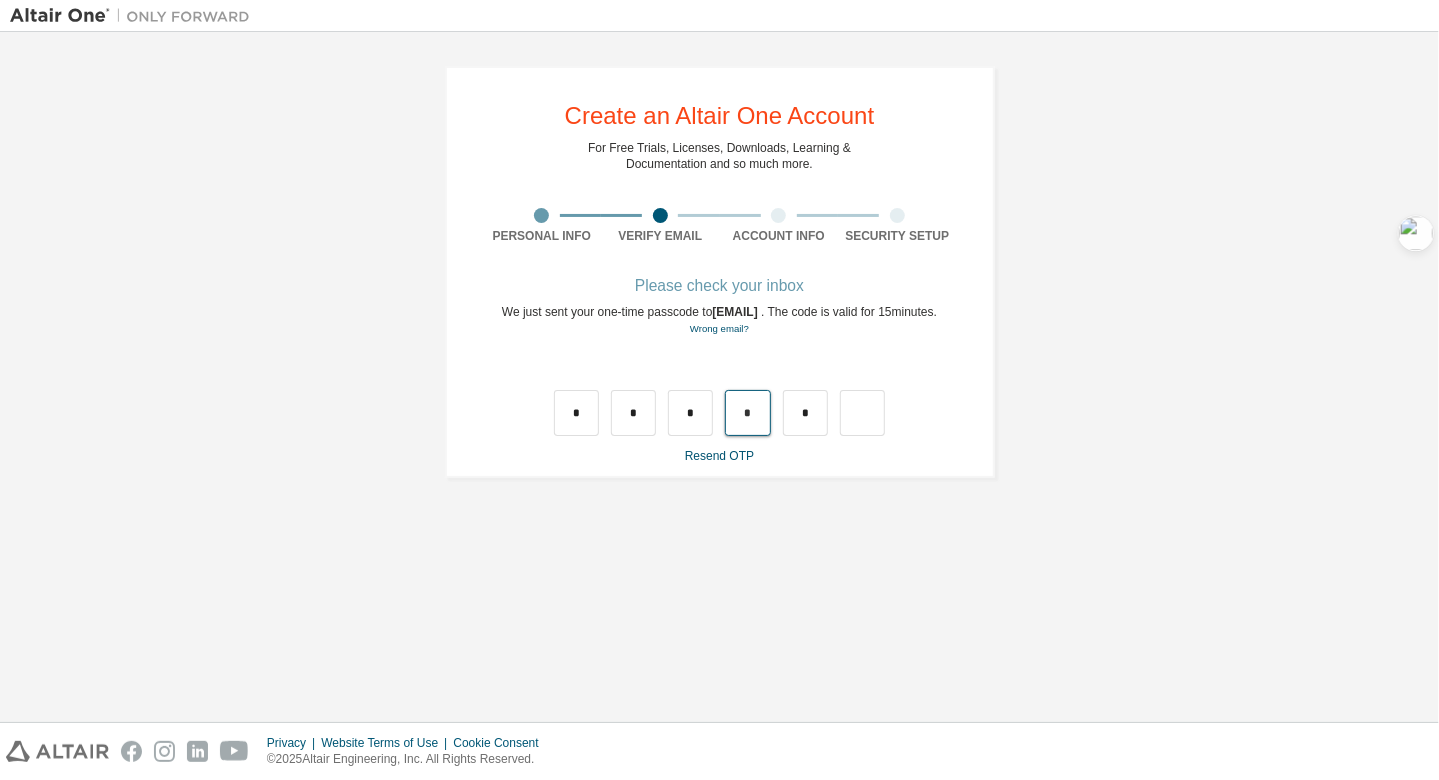 drag, startPoint x: 741, startPoint y: 422, endPoint x: 752, endPoint y: 425, distance: 11.401754 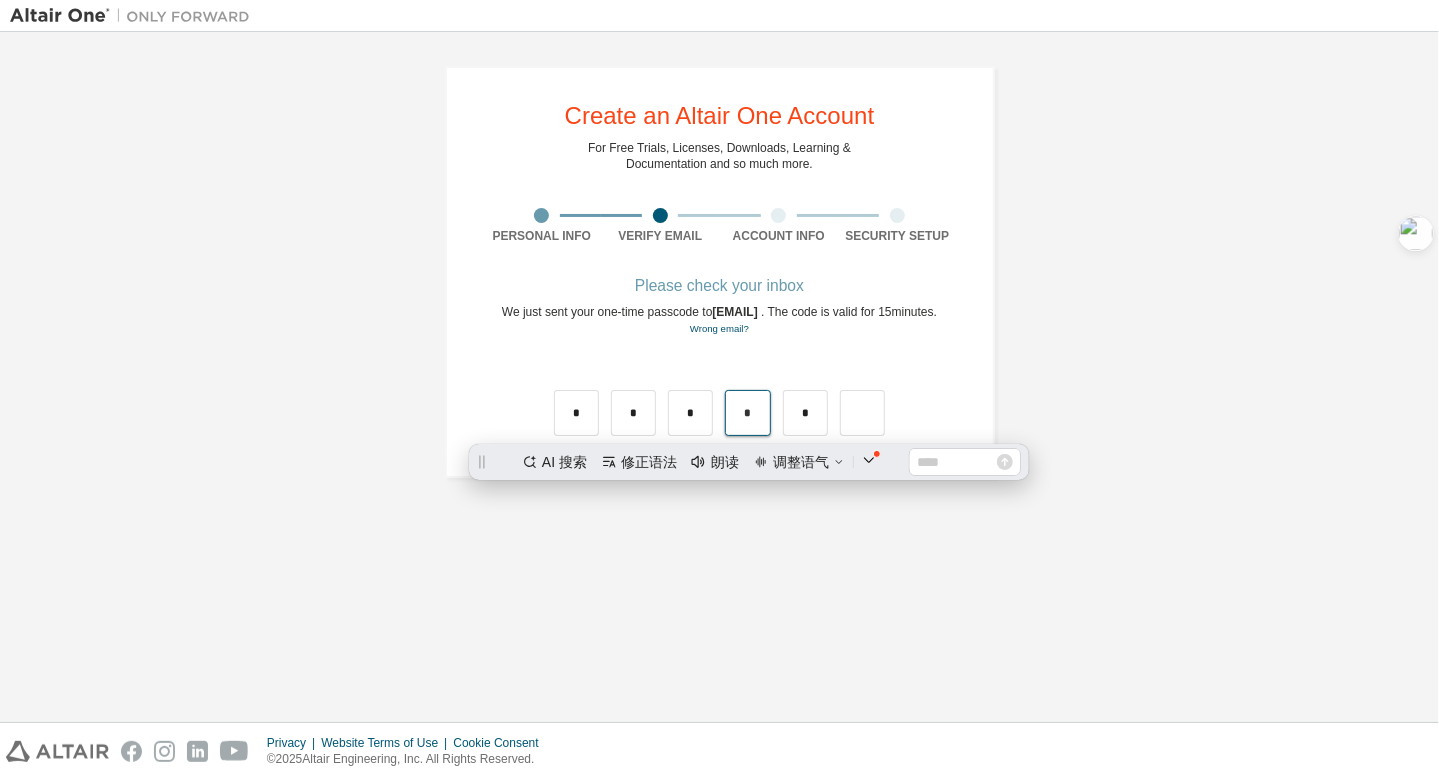 scroll, scrollTop: 0, scrollLeft: 0, axis: both 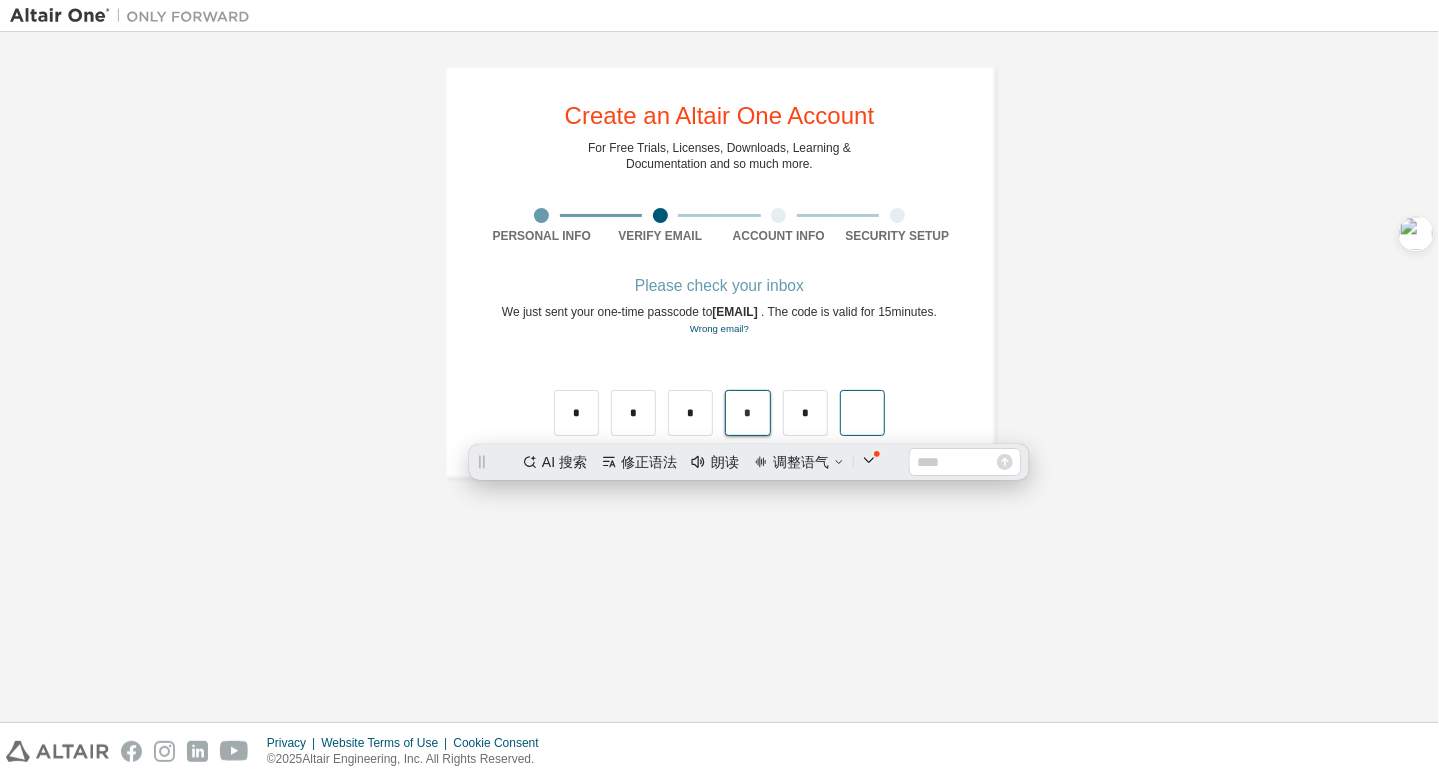 type on "*" 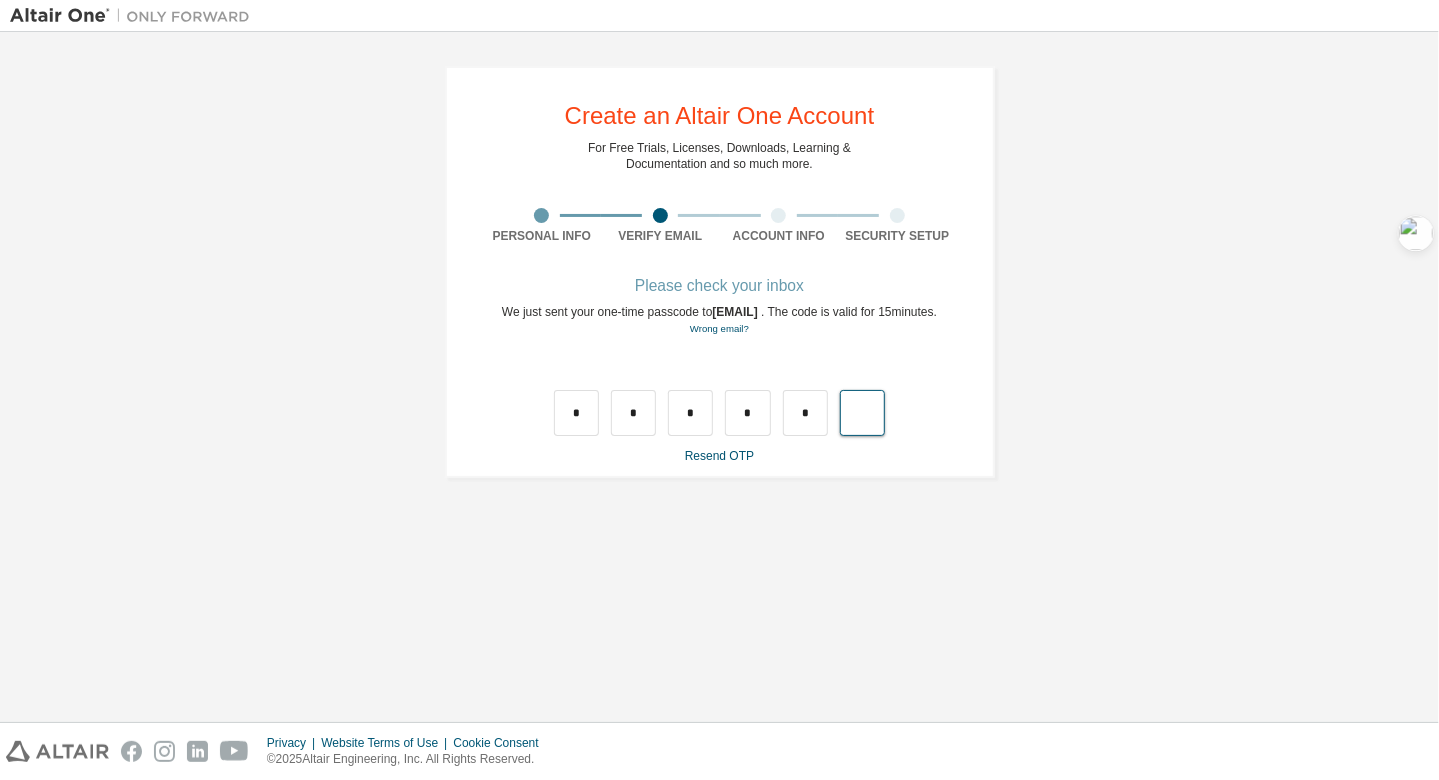 click at bounding box center (862, 413) 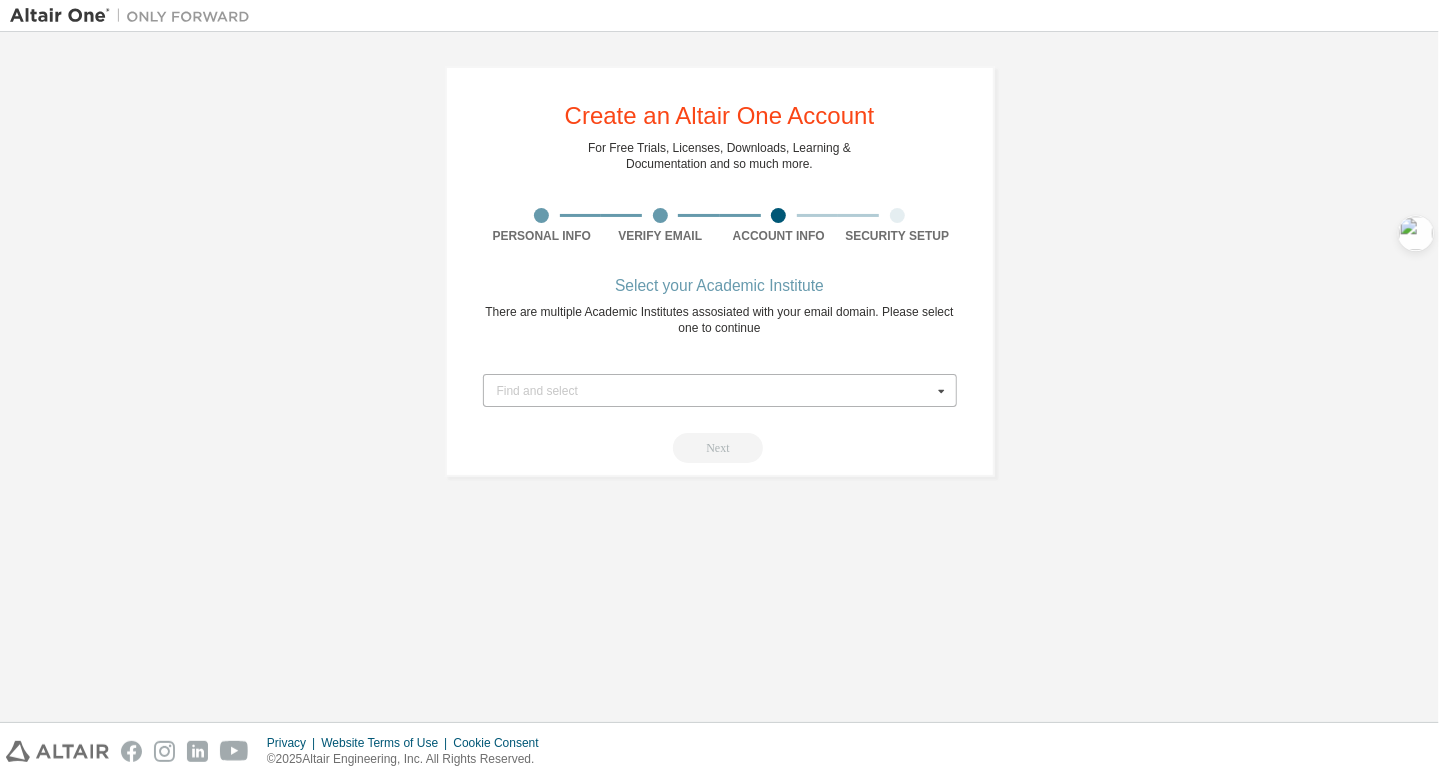 click on "Find and select" at bounding box center (714, 391) 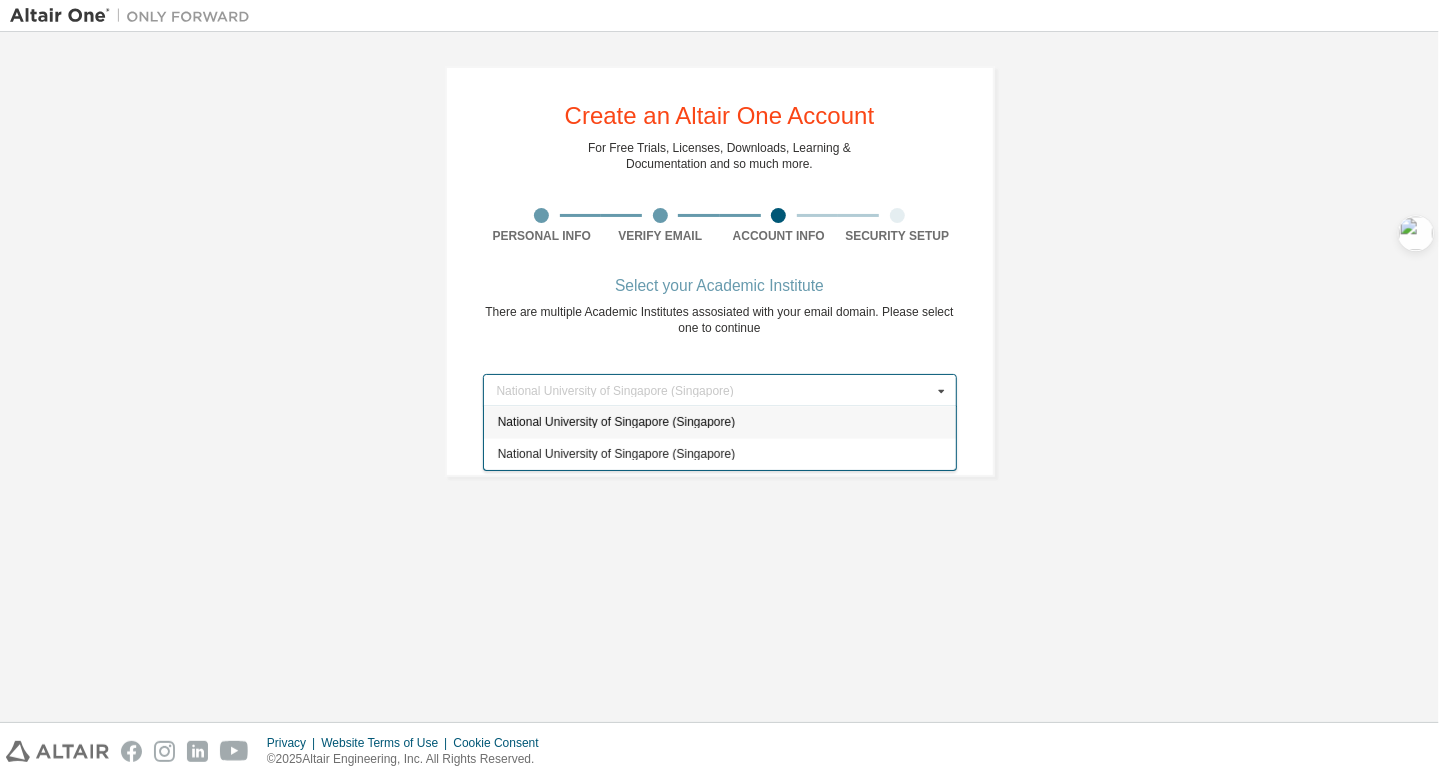 click on "National University of Singapore (Singapore)" at bounding box center [719, 423] 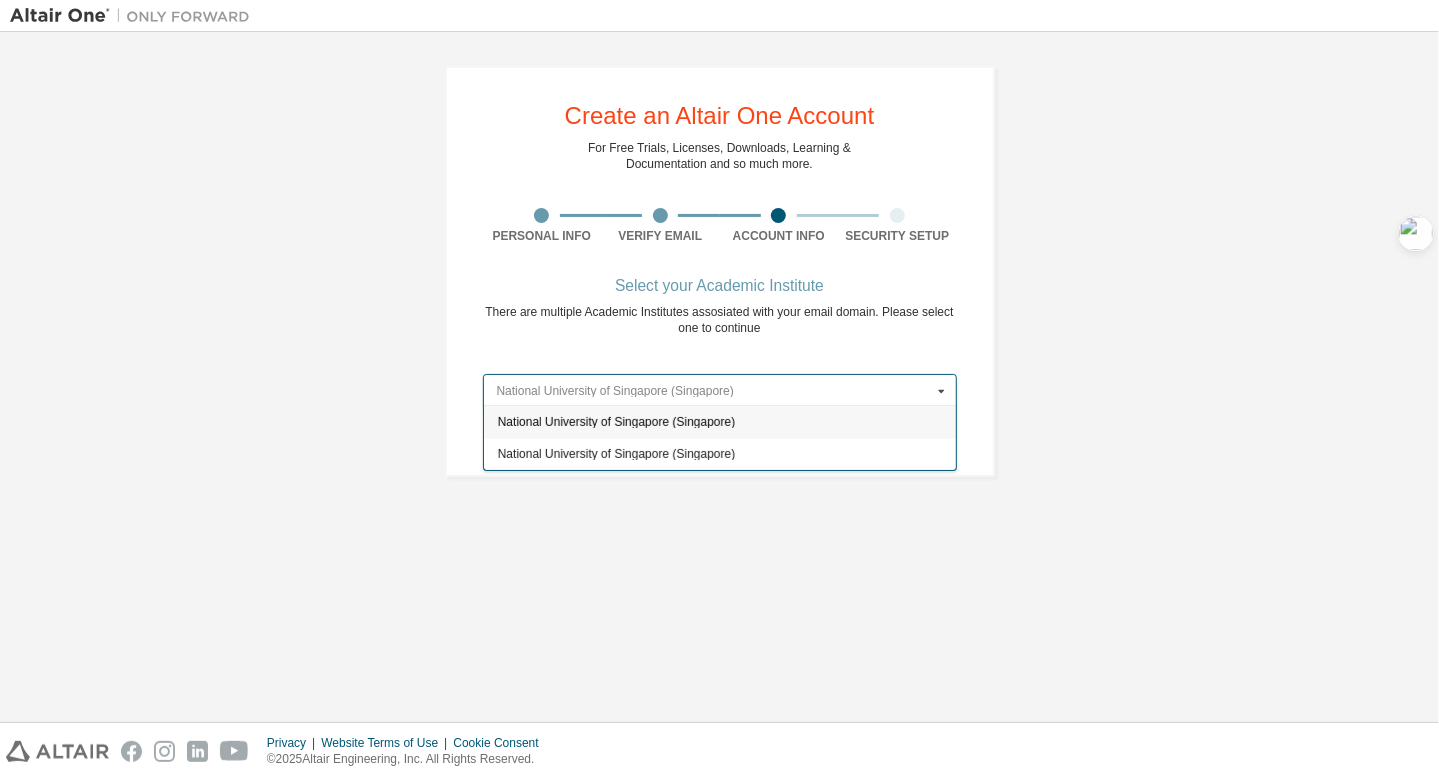 type on "*****" 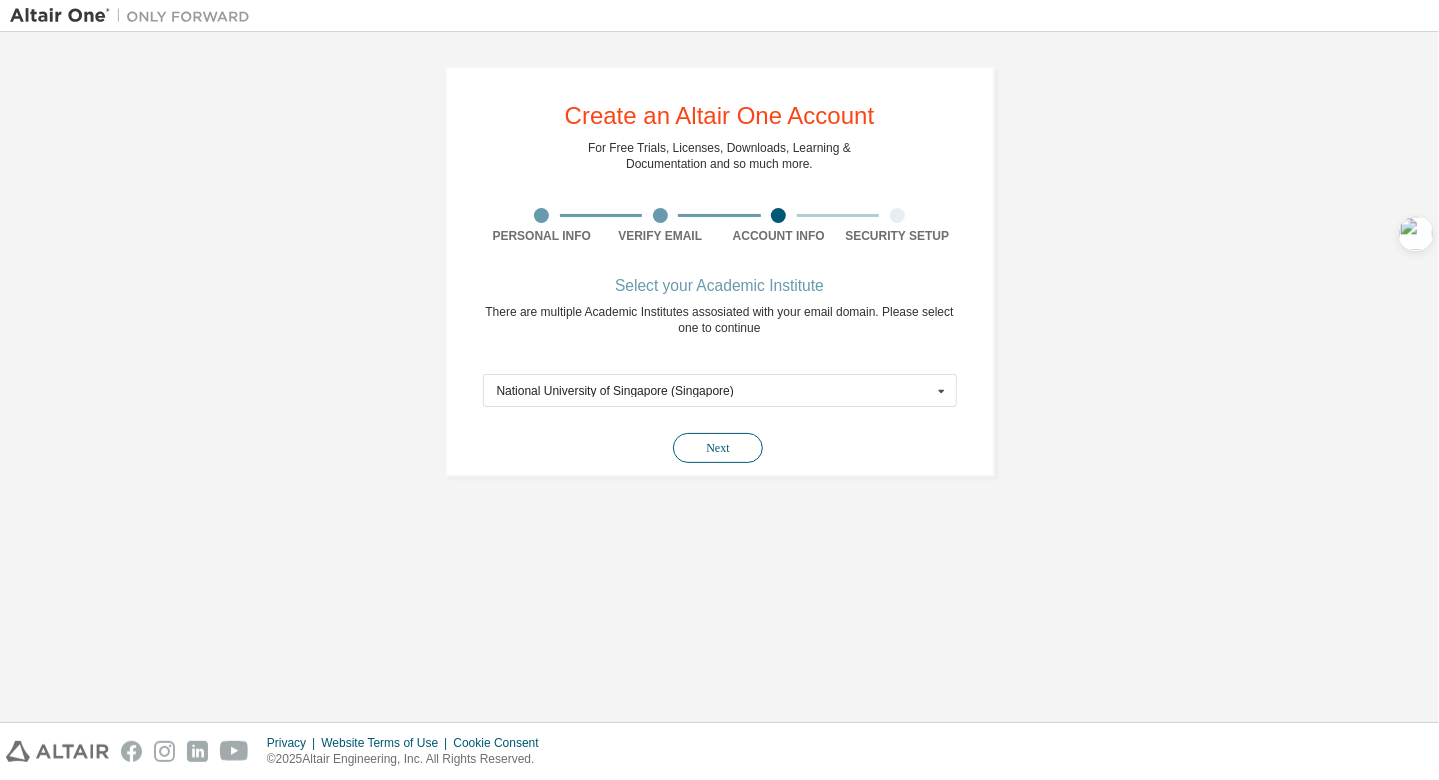 click on "Next" at bounding box center [718, 448] 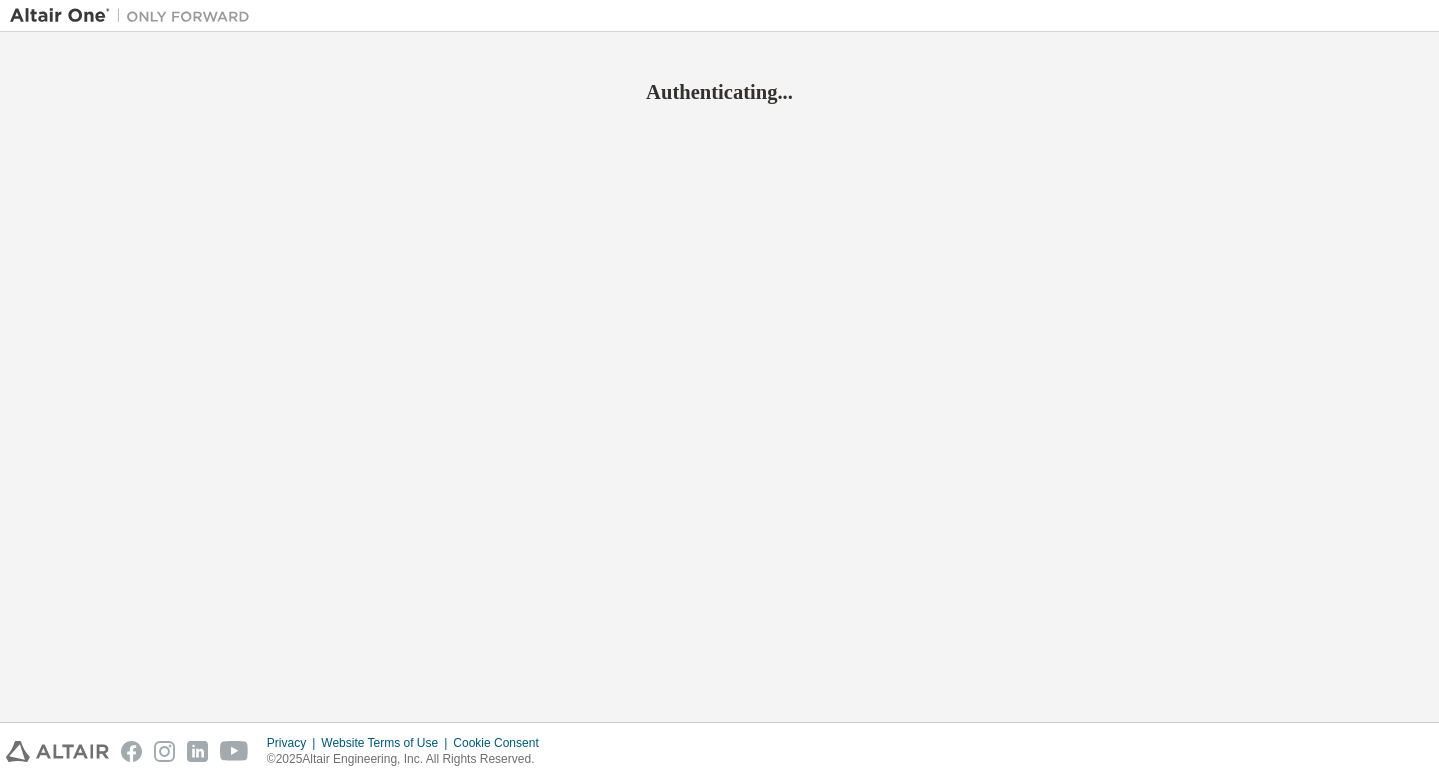 scroll, scrollTop: 0, scrollLeft: 0, axis: both 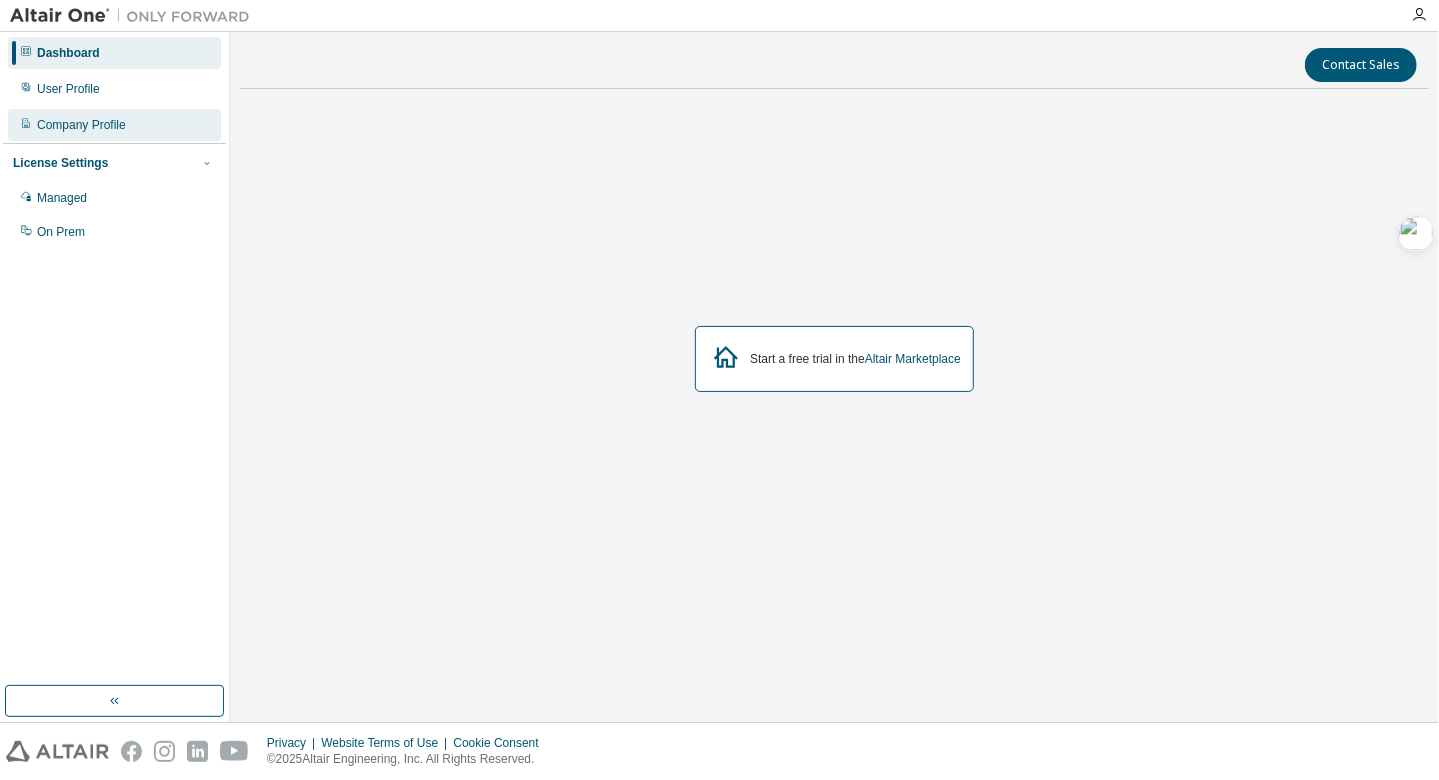 click on "Company Profile" at bounding box center [81, 125] 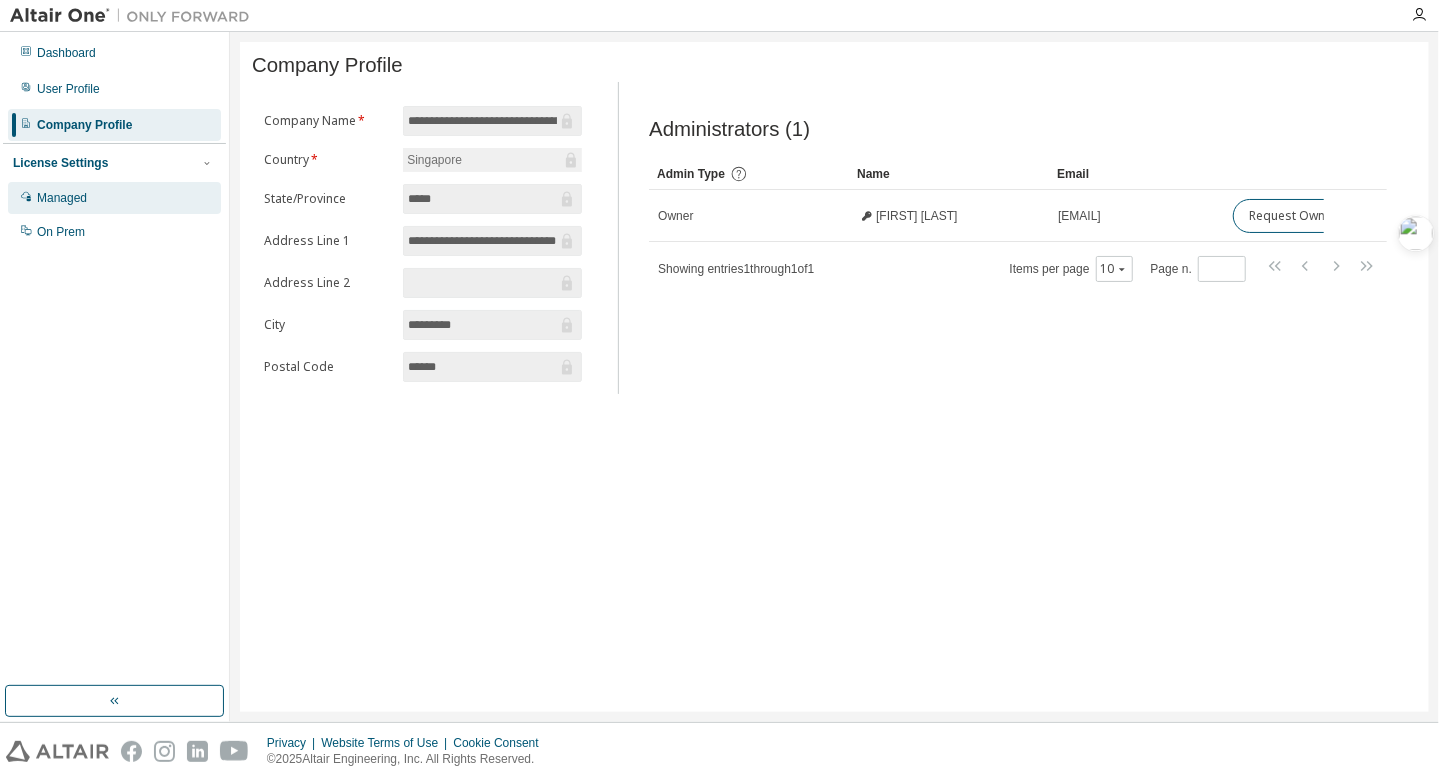 click on "Managed" at bounding box center (114, 198) 